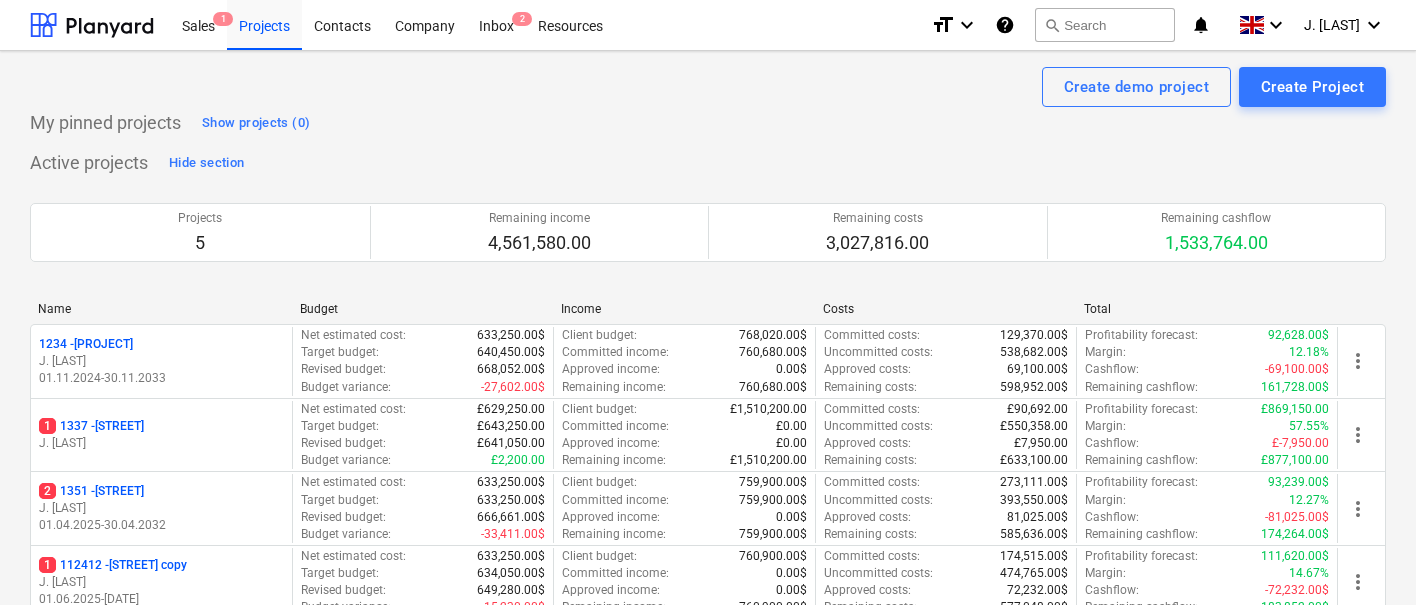 scroll, scrollTop: 0, scrollLeft: 0, axis: both 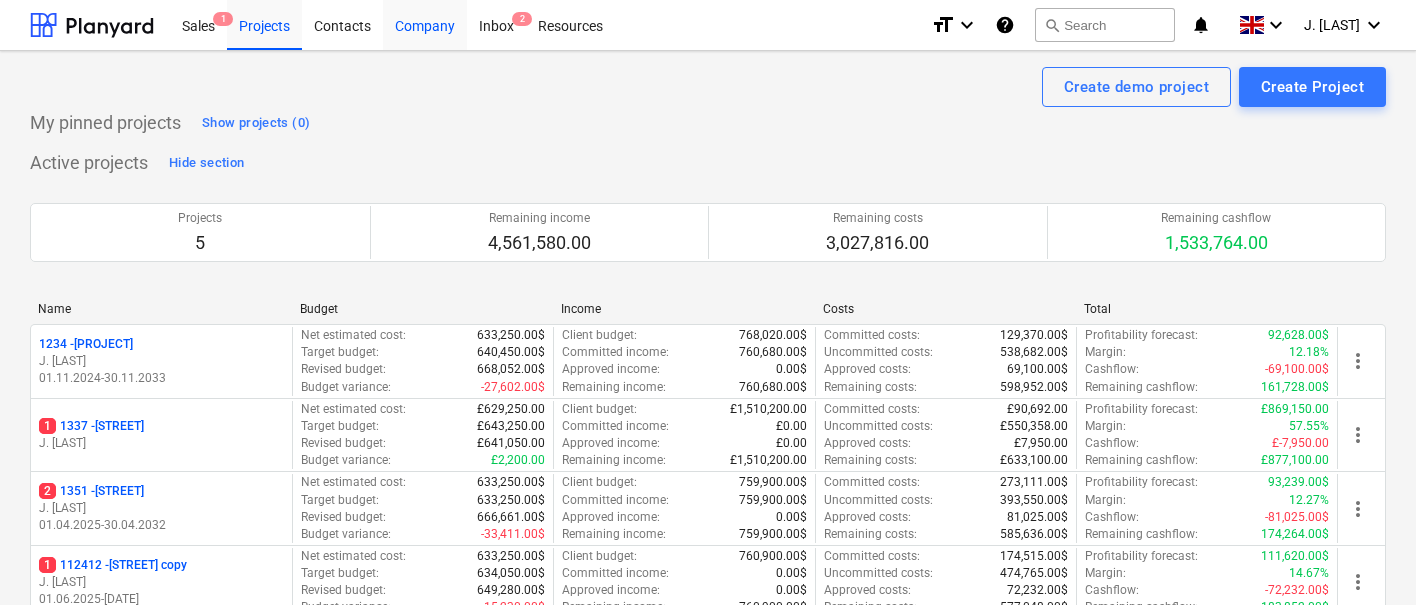click on "Company" at bounding box center (425, 24) 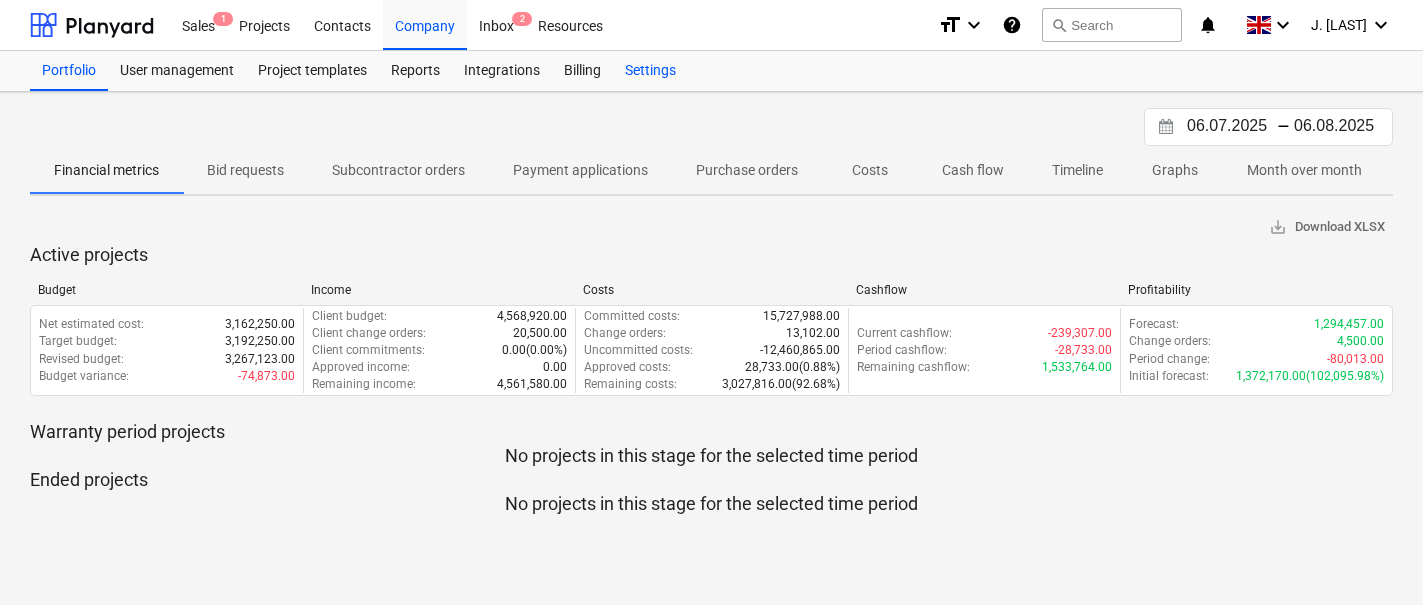 click on "Settings" at bounding box center [650, 71] 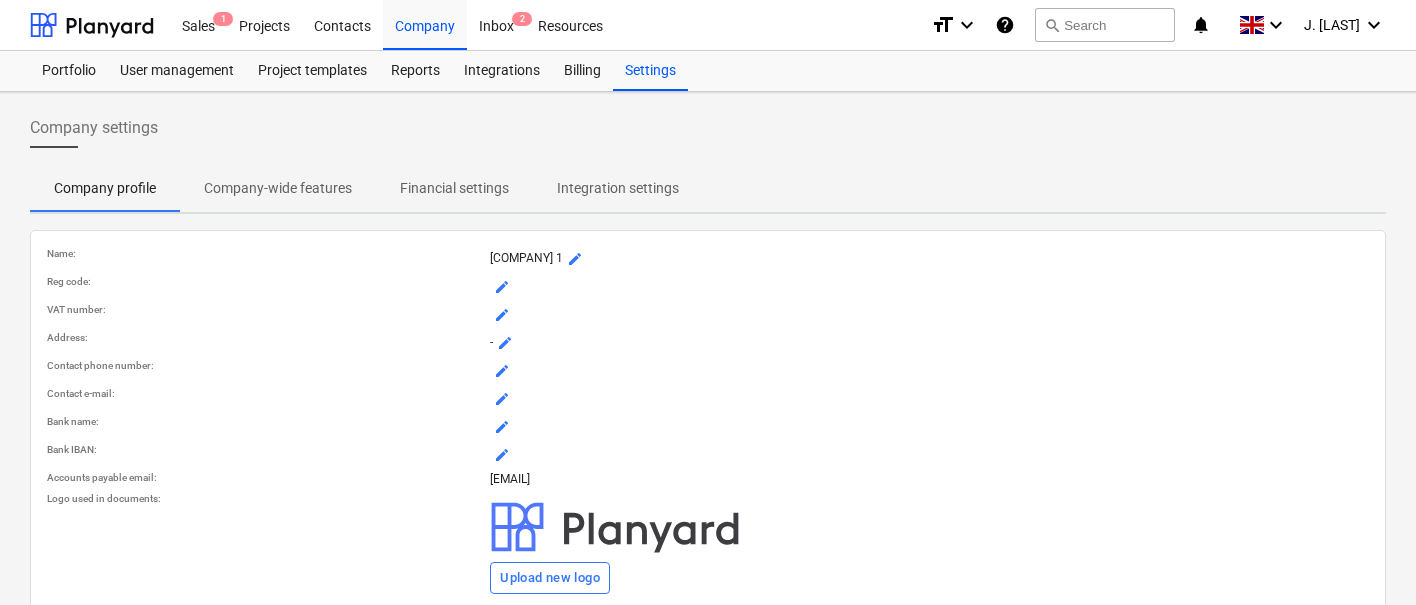 click on "Company-wide features" at bounding box center (278, 188) 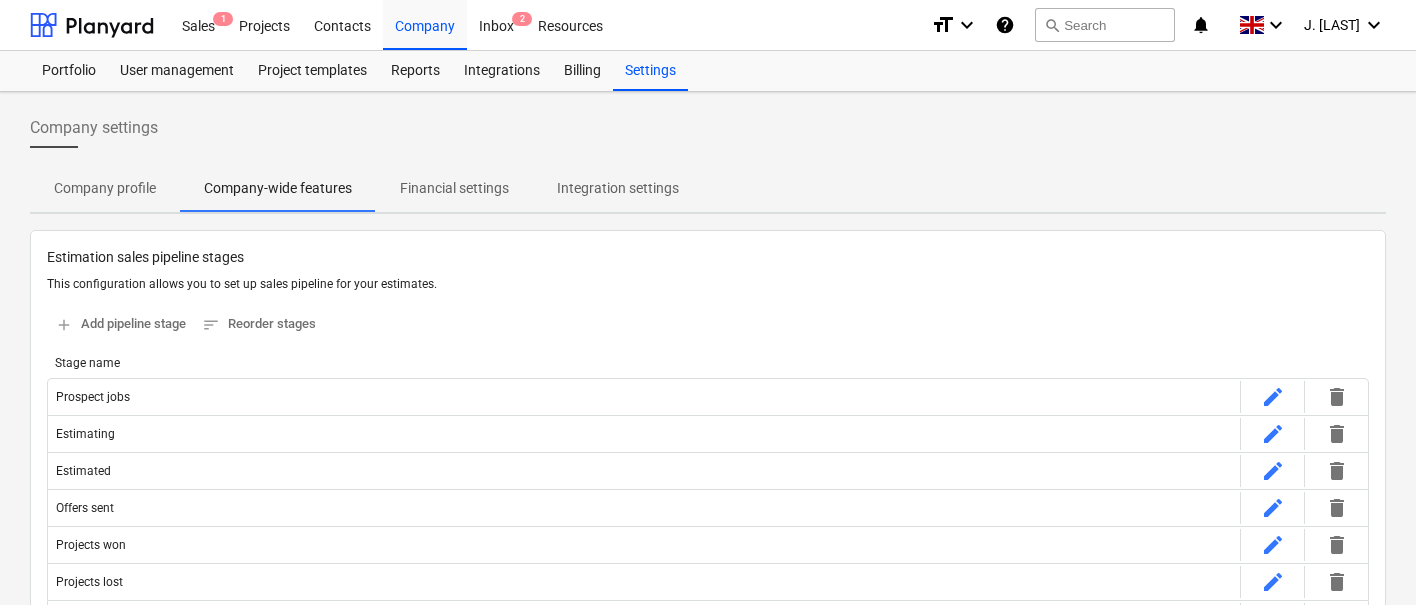 type 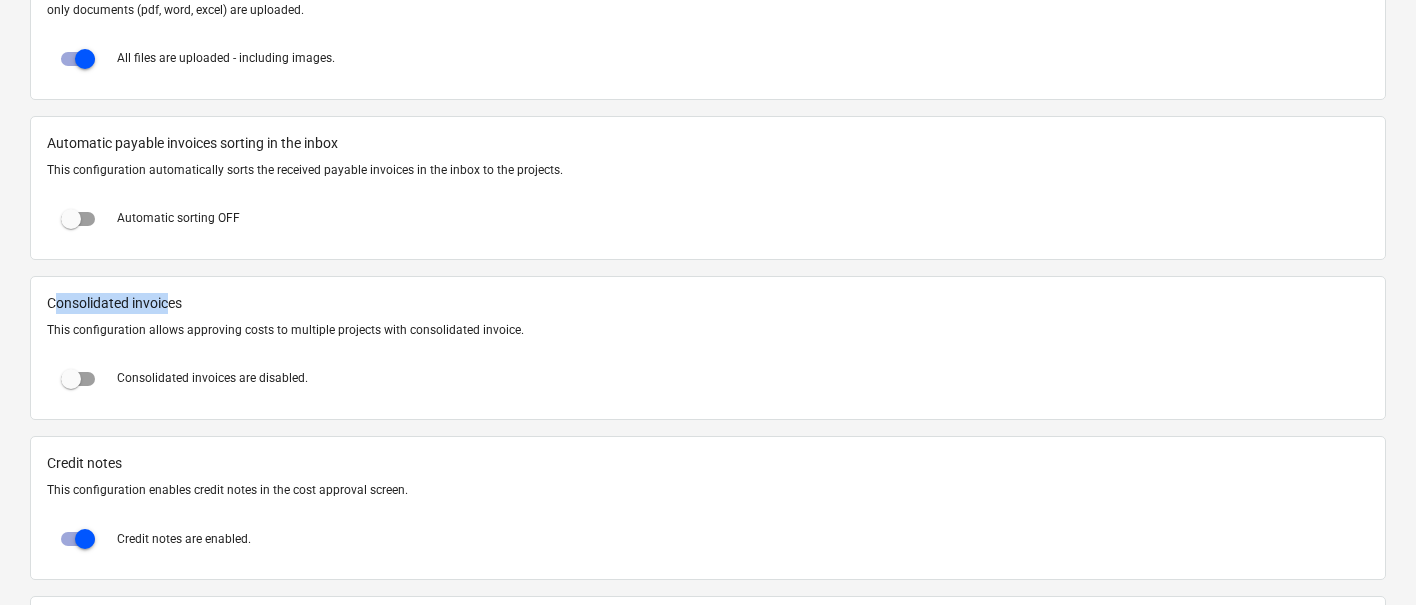 drag, startPoint x: 54, startPoint y: 304, endPoint x: 169, endPoint y: 300, distance: 115.06954 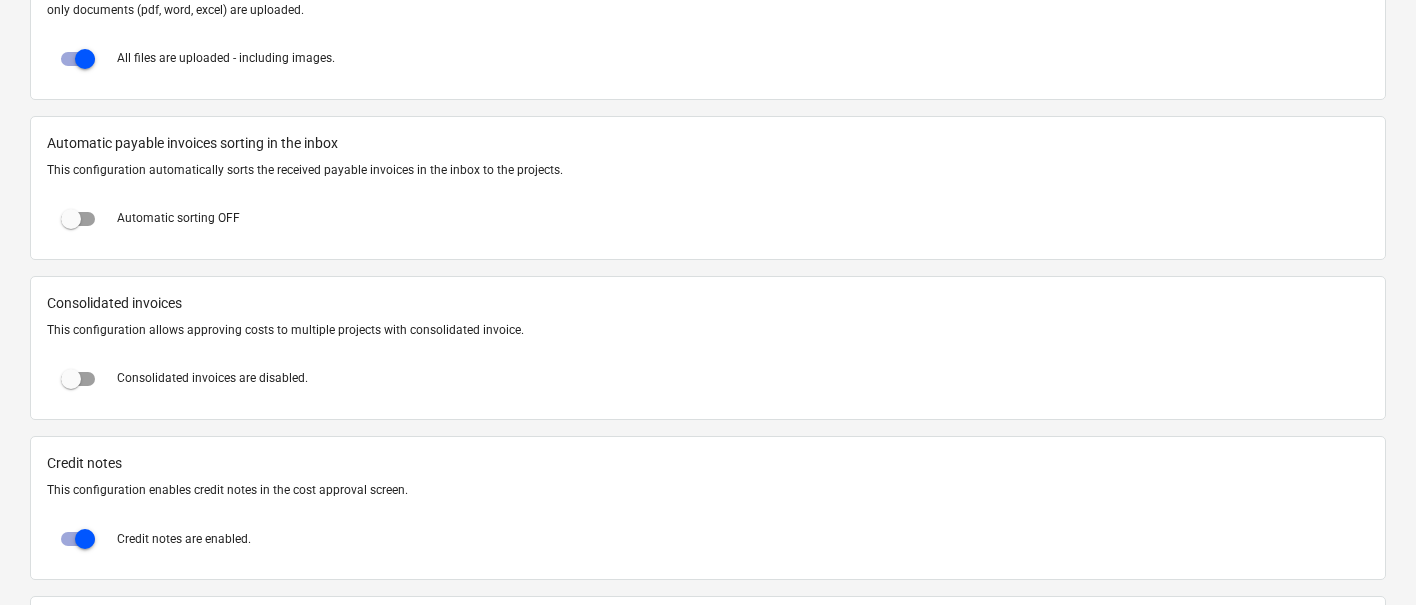 click on "Consolidated invoices" at bounding box center [708, 303] 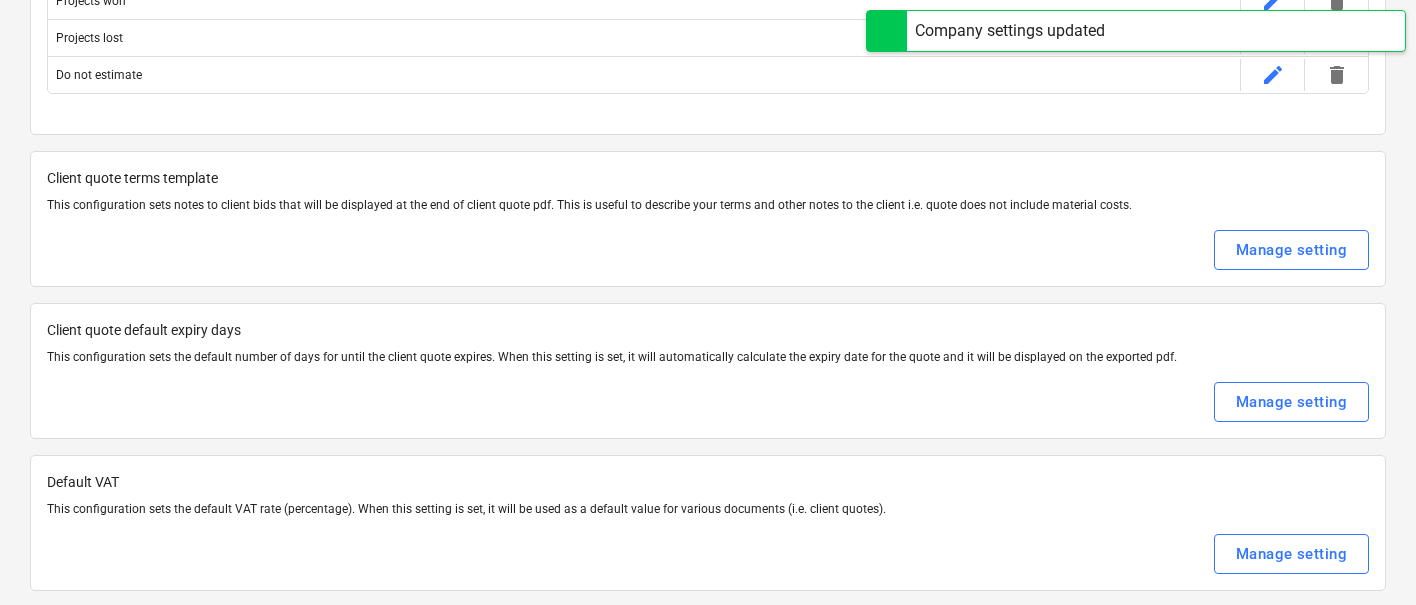 scroll, scrollTop: 0, scrollLeft: 0, axis: both 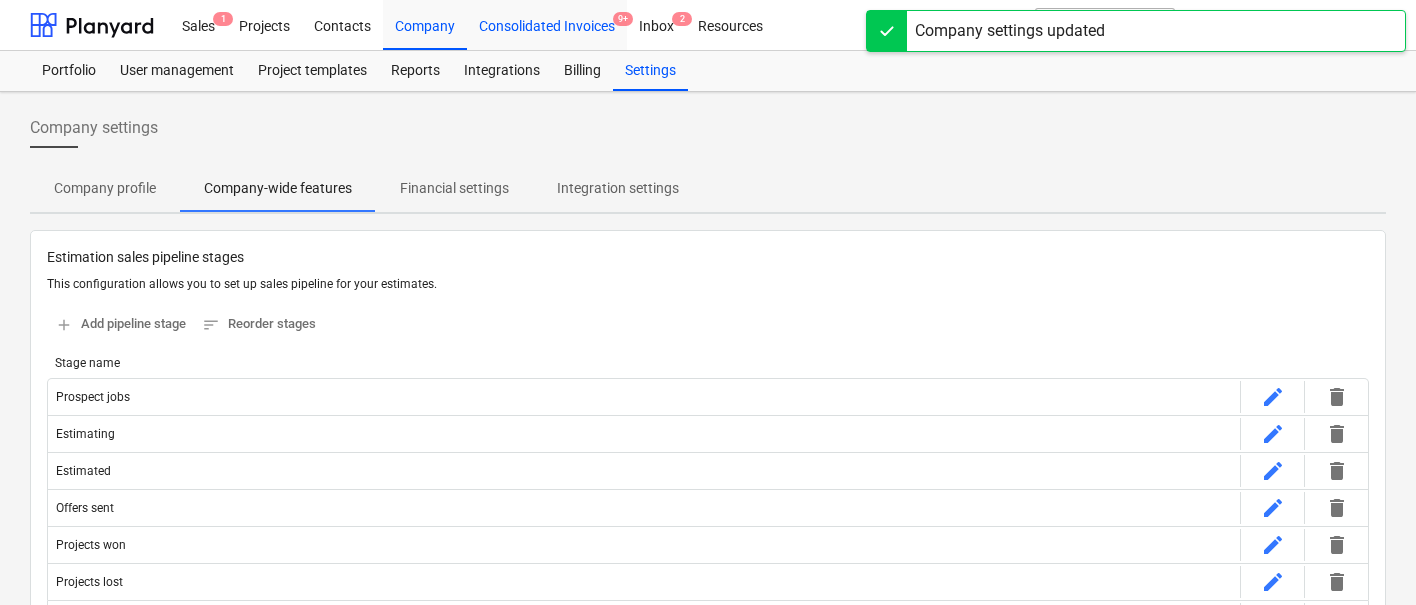 click on "Consolidated Invoices 9+" at bounding box center [547, 24] 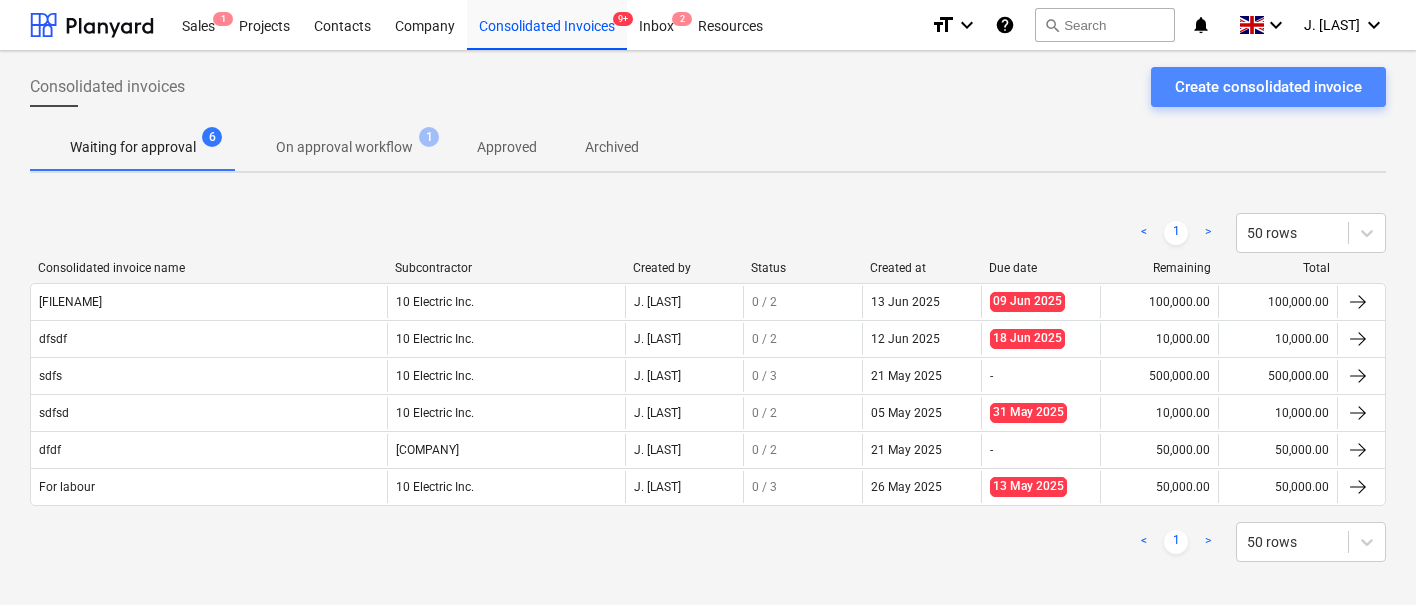 click on "Create consolidated invoice" at bounding box center (1268, 87) 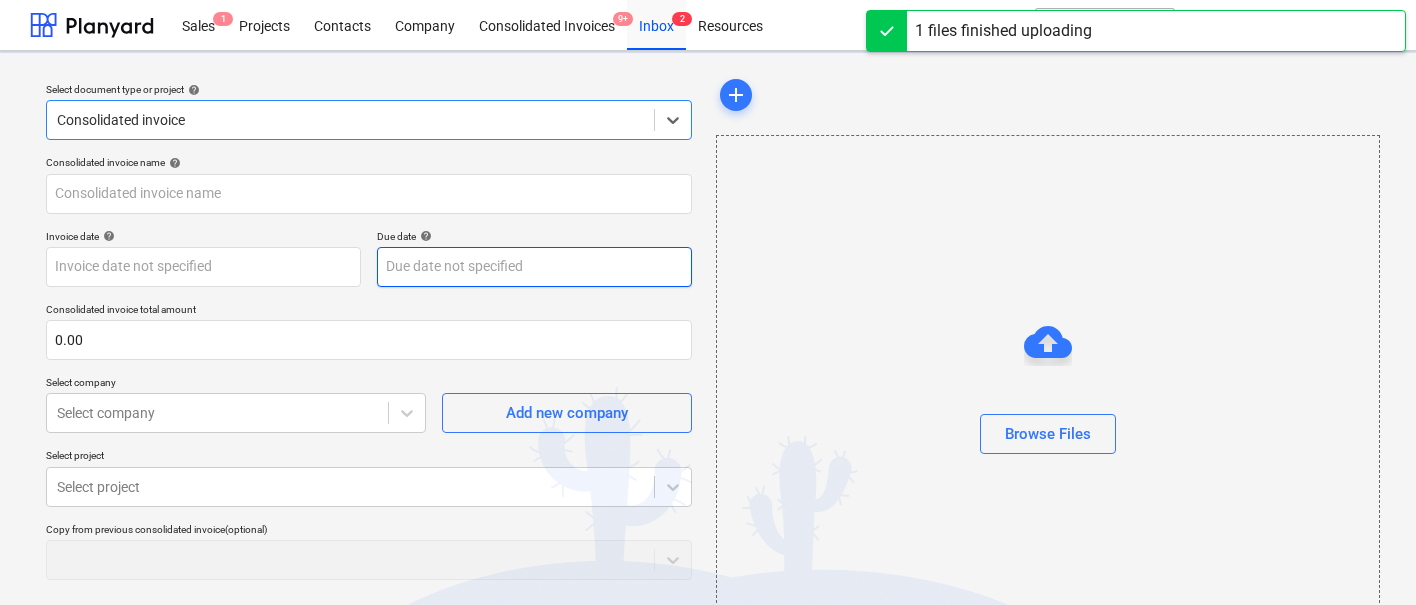 type on "[FILENAME]" 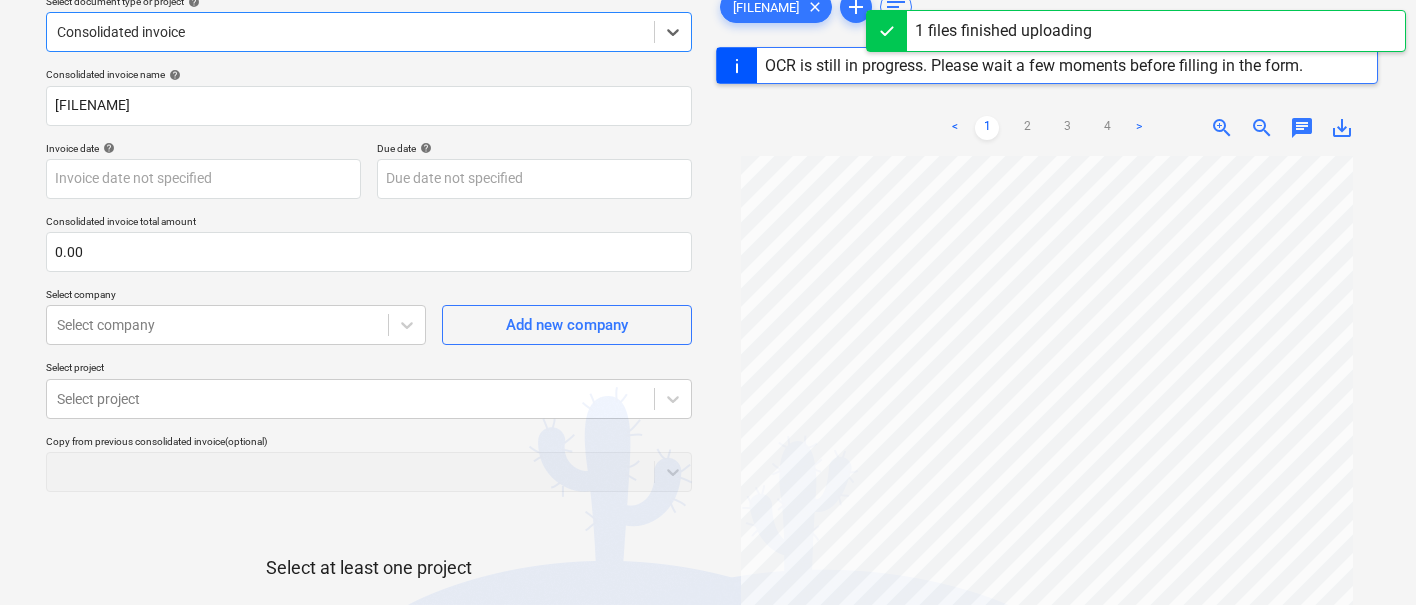 scroll, scrollTop: 93, scrollLeft: 0, axis: vertical 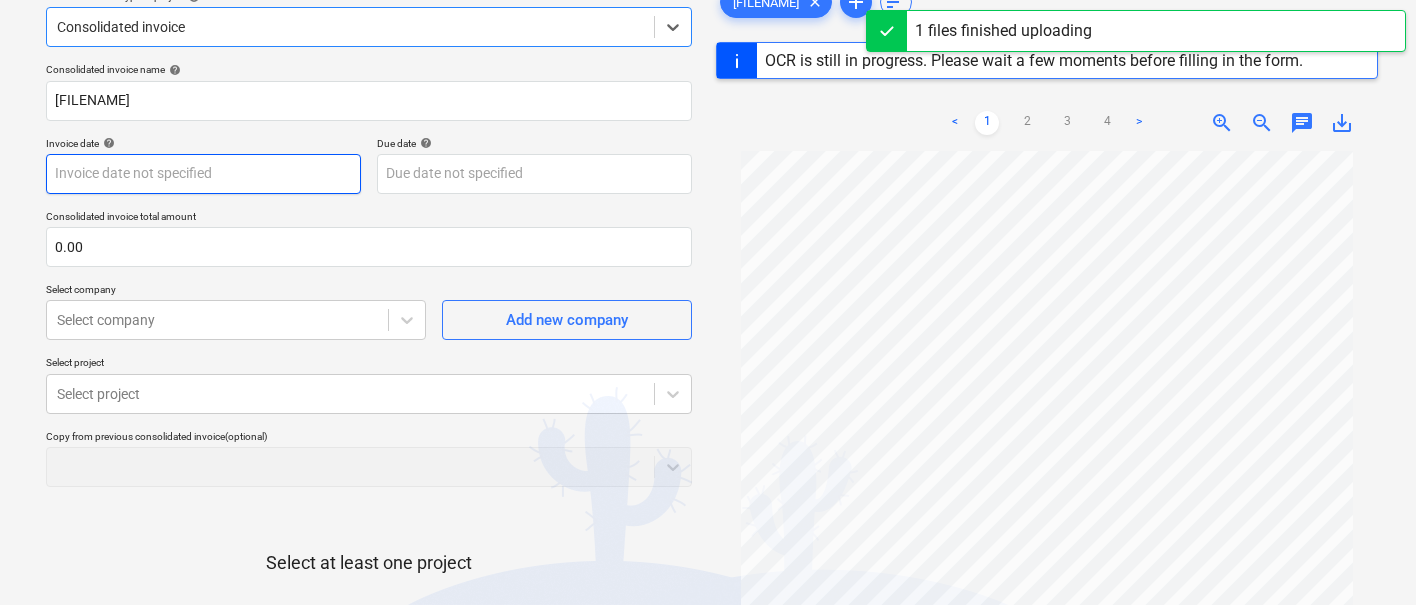click on "Sales 1 Projects Contacts Company Consolidated Invoices 9+ Inbox 3 Resources format_size keyboard_arrow_down help search Search notifications 0 keyboard_arrow_down J. Walker keyboard_arrow_down Select document type or project help   Select is focused ,type to refine list, press Down to open the menu,  Consolidated invoice Consolidated invoice name help [FILENAME] Invoice date help Press the down arrow key to interact with the calendar and
select a date. Press the question mark key to get the keyboard shortcuts for changing dates. Due date help Press the down arrow key to interact with the calendar and
select a date. Press the question mark key to get the keyboard shortcuts for changing dates. Consolidated invoice total amount 0.00 Select company Select company Add new company Select project Select project Copy from previous consolidated invoice  (optional) Select at least one project Cancel Confirm and add costs Confirm projects [FILENAME] clear add sort < 1 2 3 4 > 0" at bounding box center (708, 209) 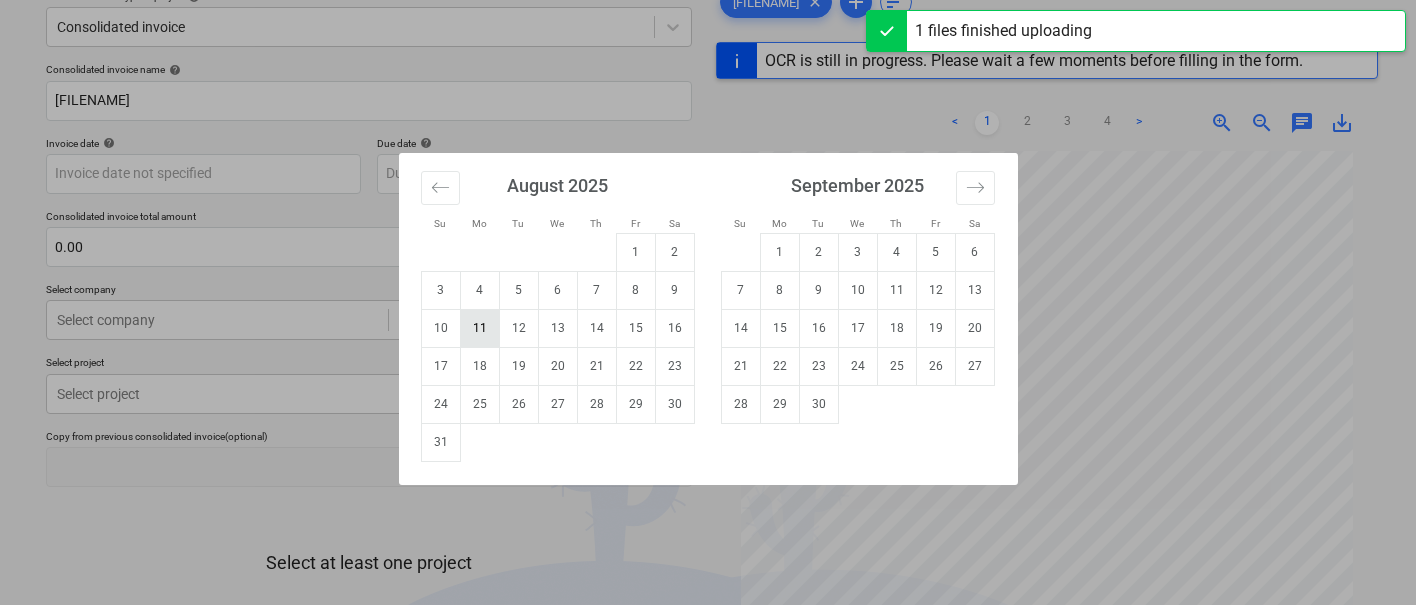 click on "11" at bounding box center (479, 328) 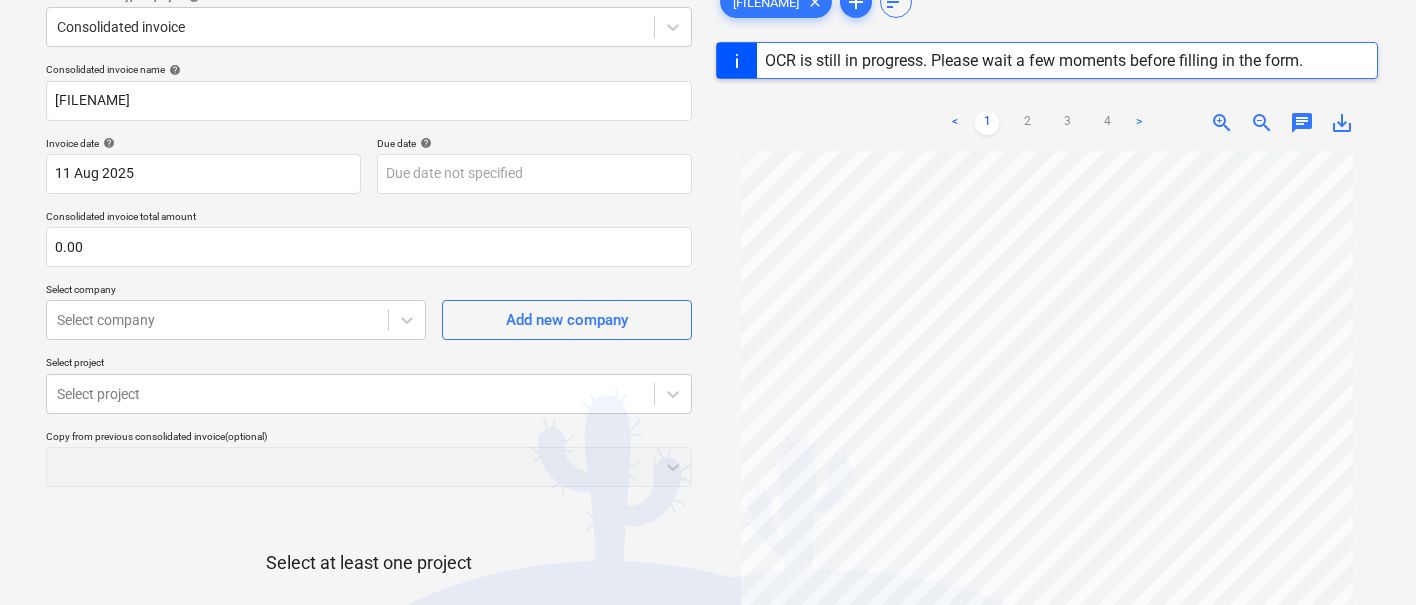 click on "Consolidated invoice name help [FILENAME] Invoice date help 11 Aug 2025 11.08.2025 Press the down arrow key to interact with the calendar and
select a date. Press the question mark key to get the keyboard shortcuts for changing dates. Due date help Press the down arrow key to interact with the calendar and
select a date. Press the question mark key to get the keyboard shortcuts for changing dates. Consolidated invoice total amount 0.00 Select company Select company Add new company Select project Select project Copy from previous consolidated invoice  (optional) Select at least one project Cancel Confirm and add costs Confirm projects" at bounding box center [369, 403] 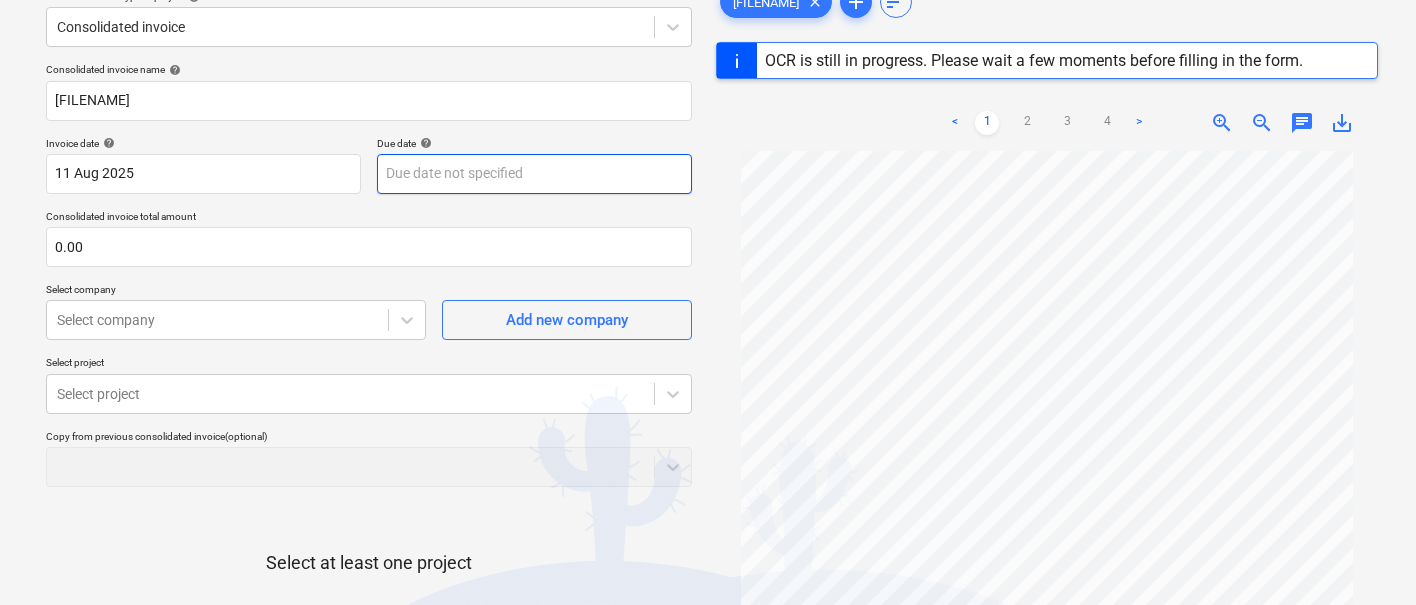 click on "Sales 1 Projects Contacts Company Consolidated Invoices 9+ Inbox 3 Resources format_size keyboard_arrow_down help search Search notifications 0 keyboard_arrow_down J. Walker keyboard_arrow_down Select document type or project help Consolidated invoice Consolidated invoice name help [FILENAME] Invoice date help 11 Aug 2025 11.08.2025 Press the down arrow key to interact with the calendar and
select a date. Press the question mark key to get the keyboard shortcuts for changing dates. Due date help Press the down arrow key to interact with the calendar and
select a date. Press the question mark key to get the keyboard shortcuts for changing dates. Consolidated invoice total amount 0.00 Select company Select company Add new company Select project Select project Copy from previous consolidated invoice  (optional) Select at least one project Cancel Confirm and add costs Confirm projects [FILENAME] clear add sort < 1 2 3 4 > zoom_in zoom_out chat 0 save_alt" at bounding box center (708, 209) 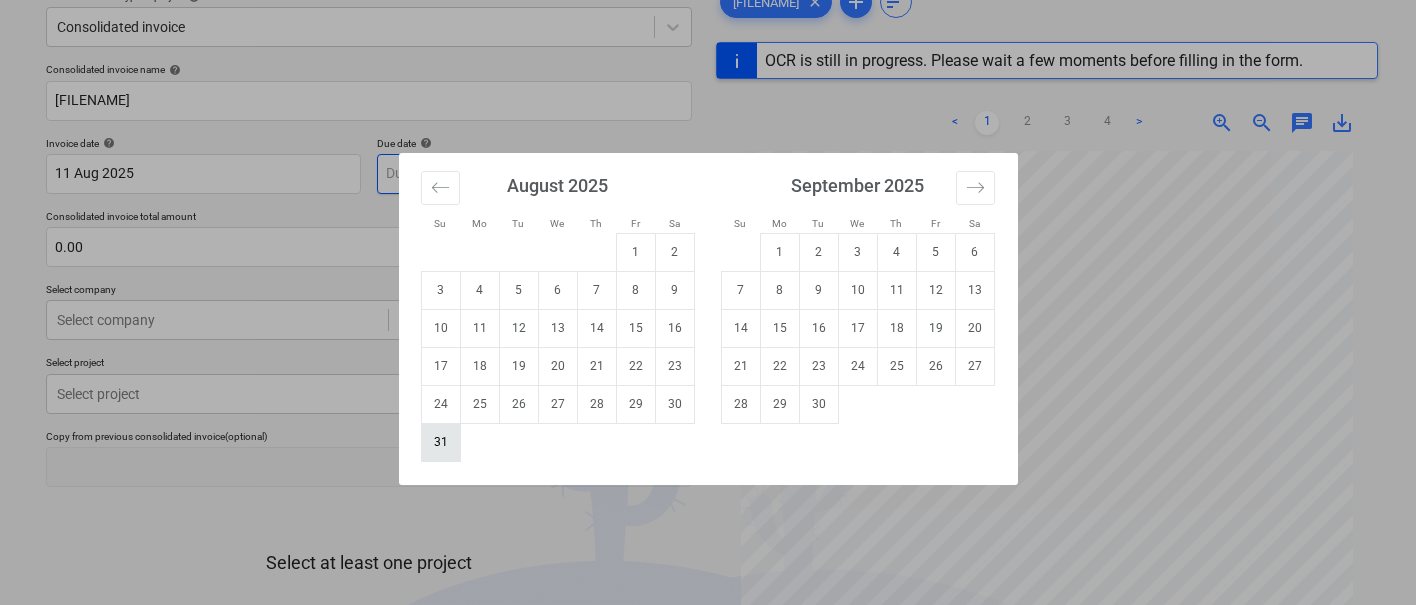 type on "[DATE]" 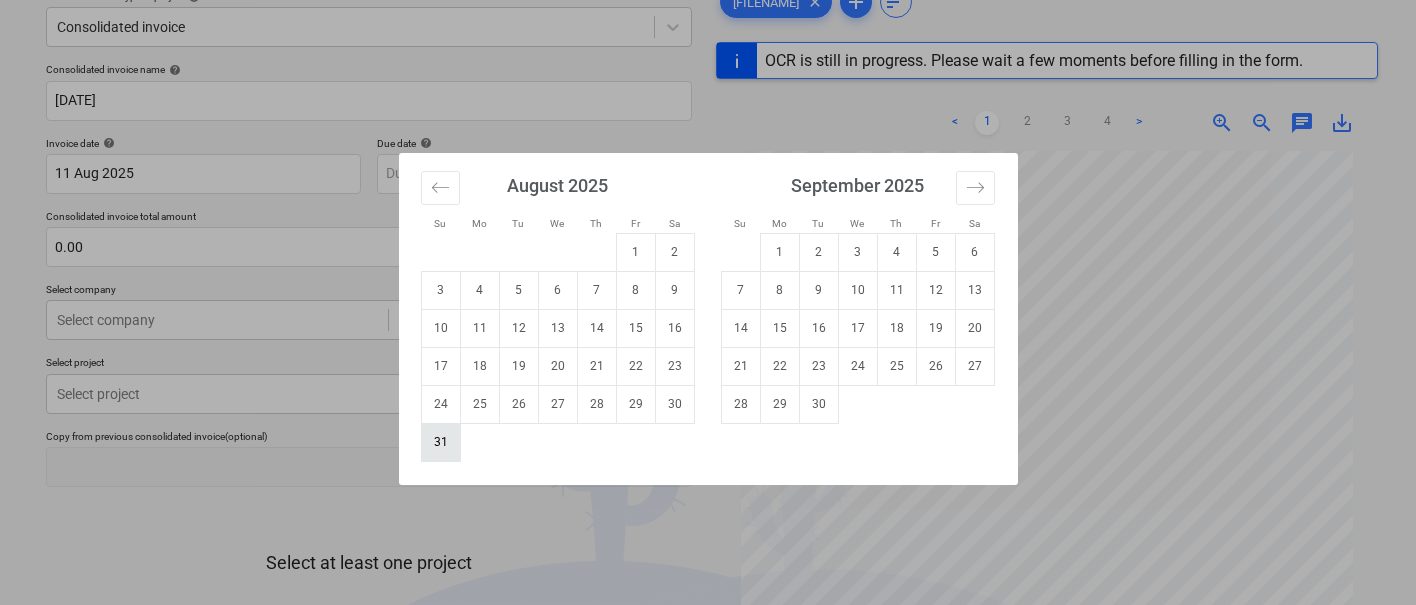 click on "31" at bounding box center (440, 442) 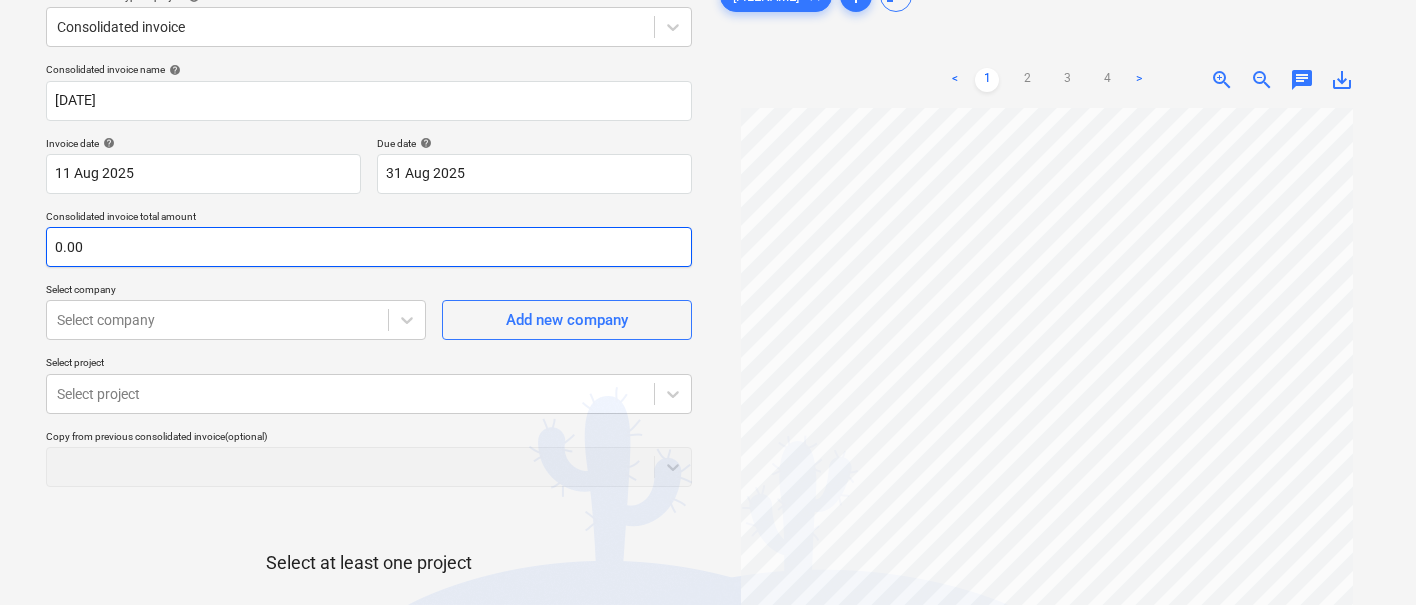 scroll, scrollTop: 128, scrollLeft: 0, axis: vertical 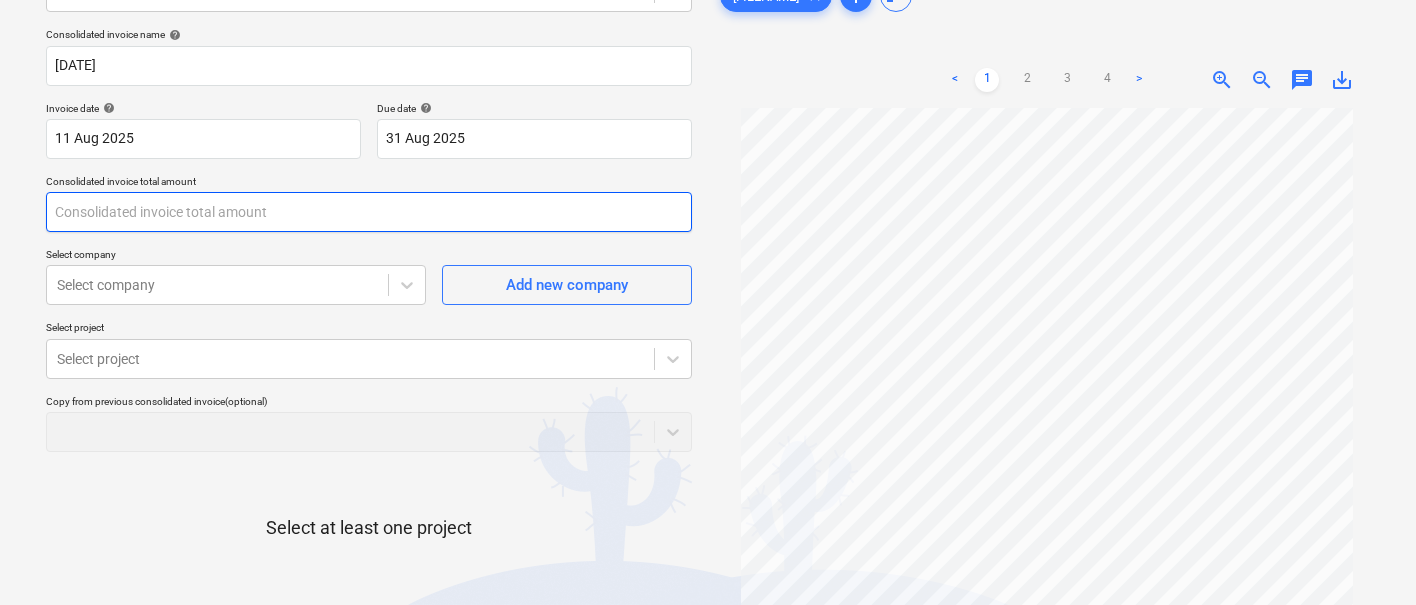 click at bounding box center (369, 212) 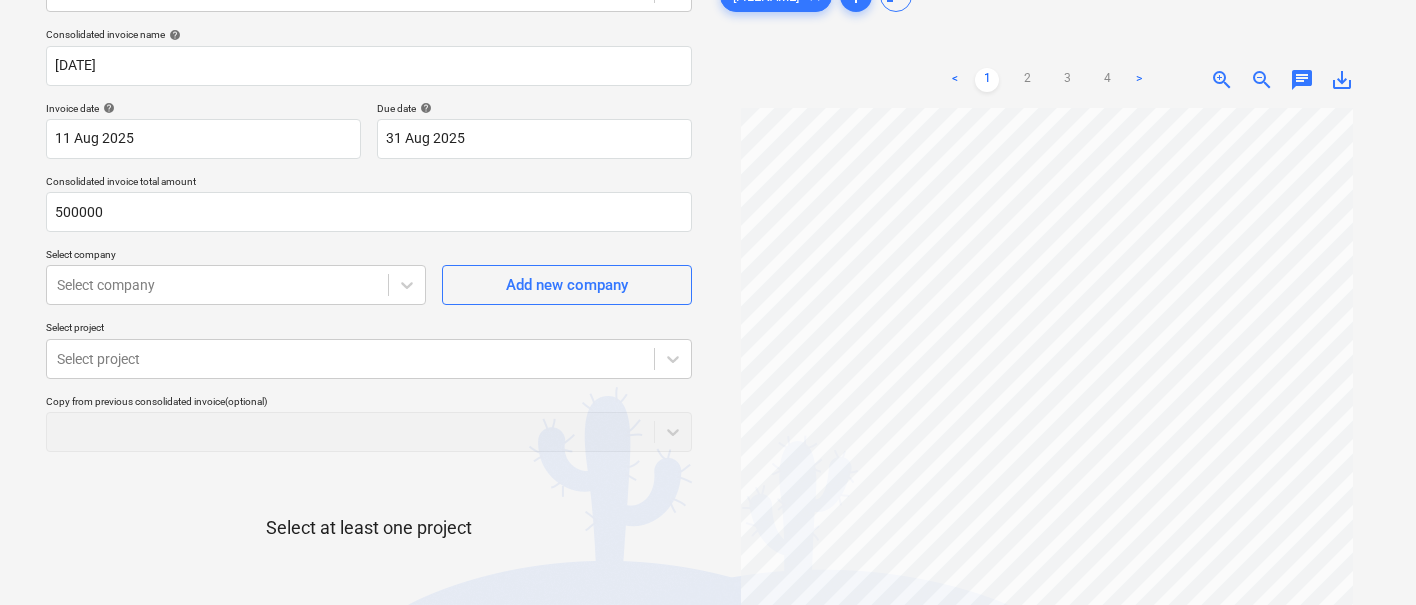 type on "500,000.00" 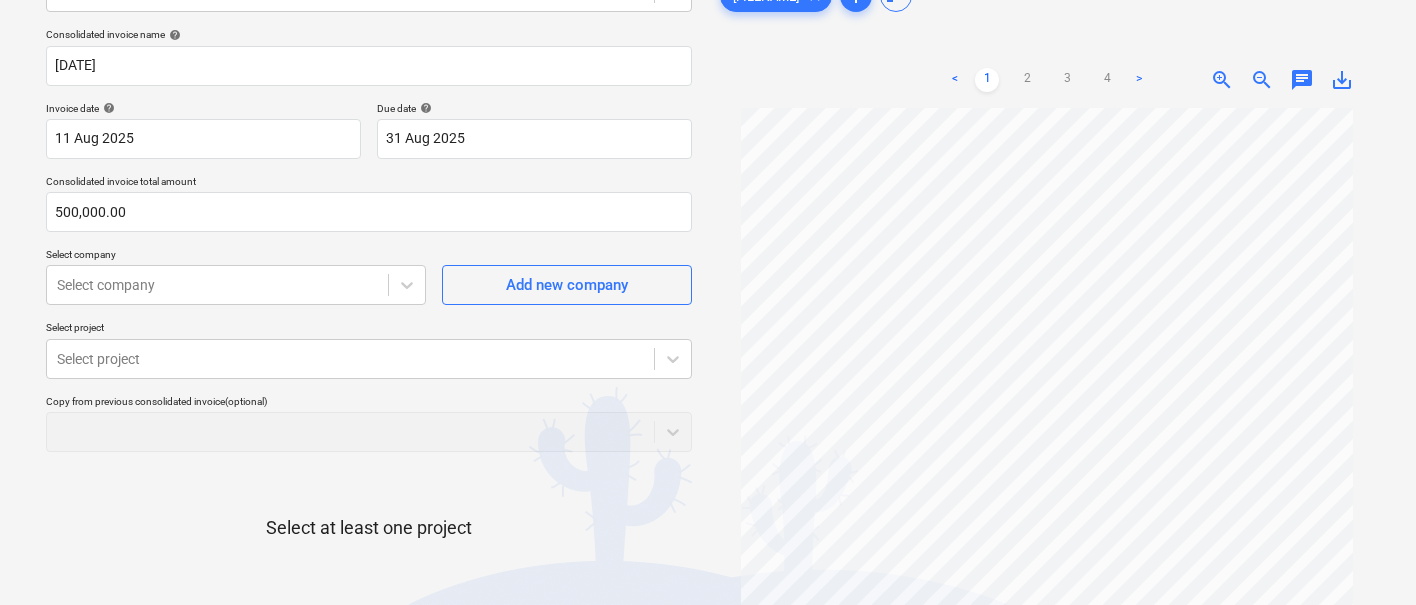 click on "Consolidated invoice name help 05082025 Invoice date help 11 Aug 2025 11.08.2025 Press the down arrow key to interact with the calendar and
select a date. Press the question mark key to get the keyboard shortcuts for changing dates. Due date help 31 Aug 2025 31.08.2025 Press the down arrow key to interact with the calendar and
select a date. Press the question mark key to get the keyboard shortcuts for changing dates. Consolidated invoice total amount 500,000.00 Select company Select company Add new company Select project Select project Copy from previous consolidated invoice  (optional) Select at least one project Cancel Confirm and add costs Confirm projects" at bounding box center [369, 368] 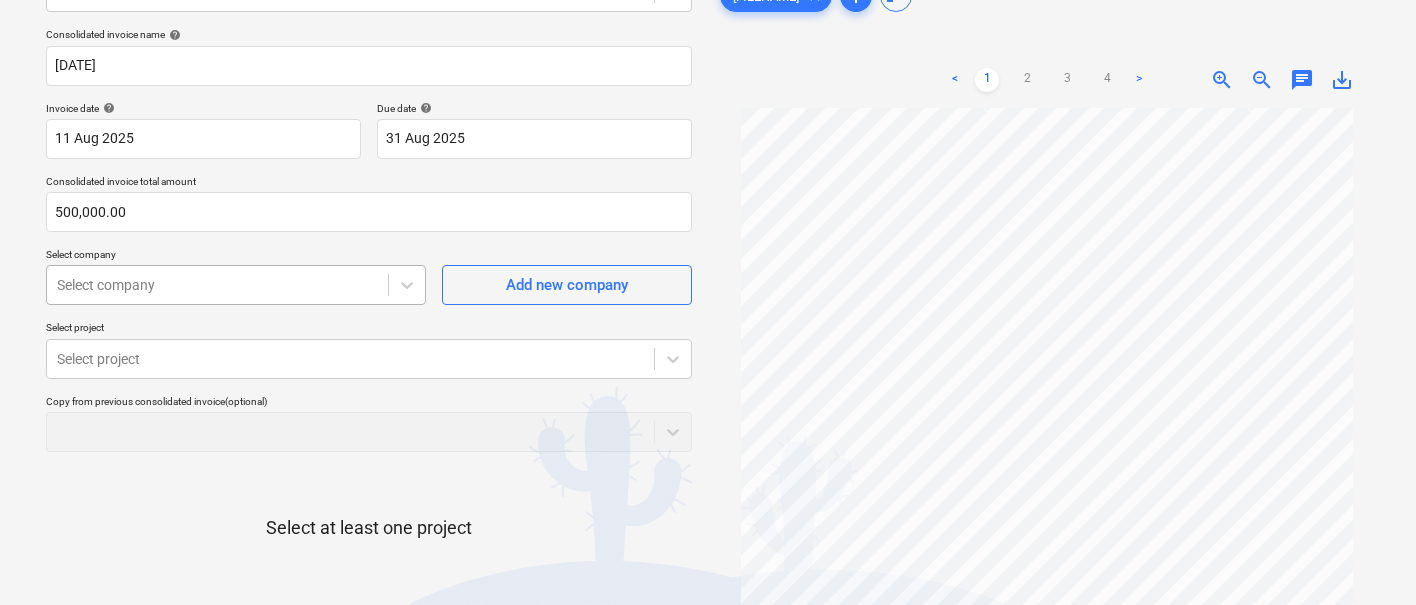 click at bounding box center (217, 285) 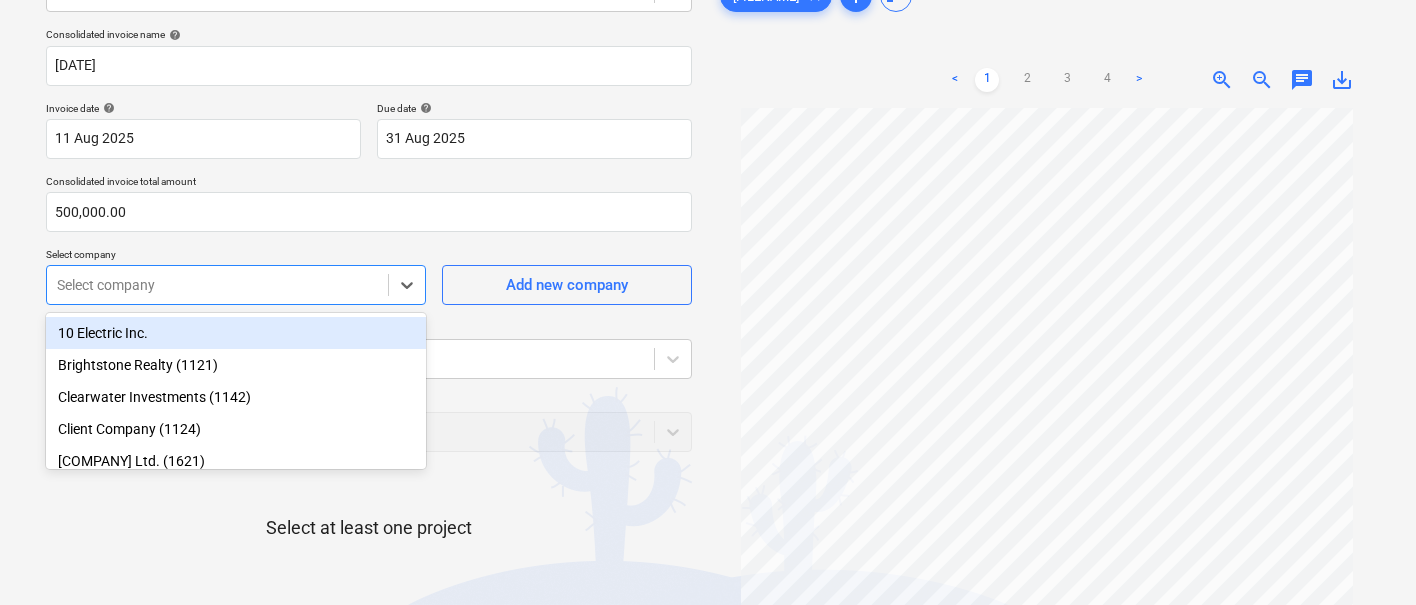 scroll, scrollTop: 144, scrollLeft: 0, axis: vertical 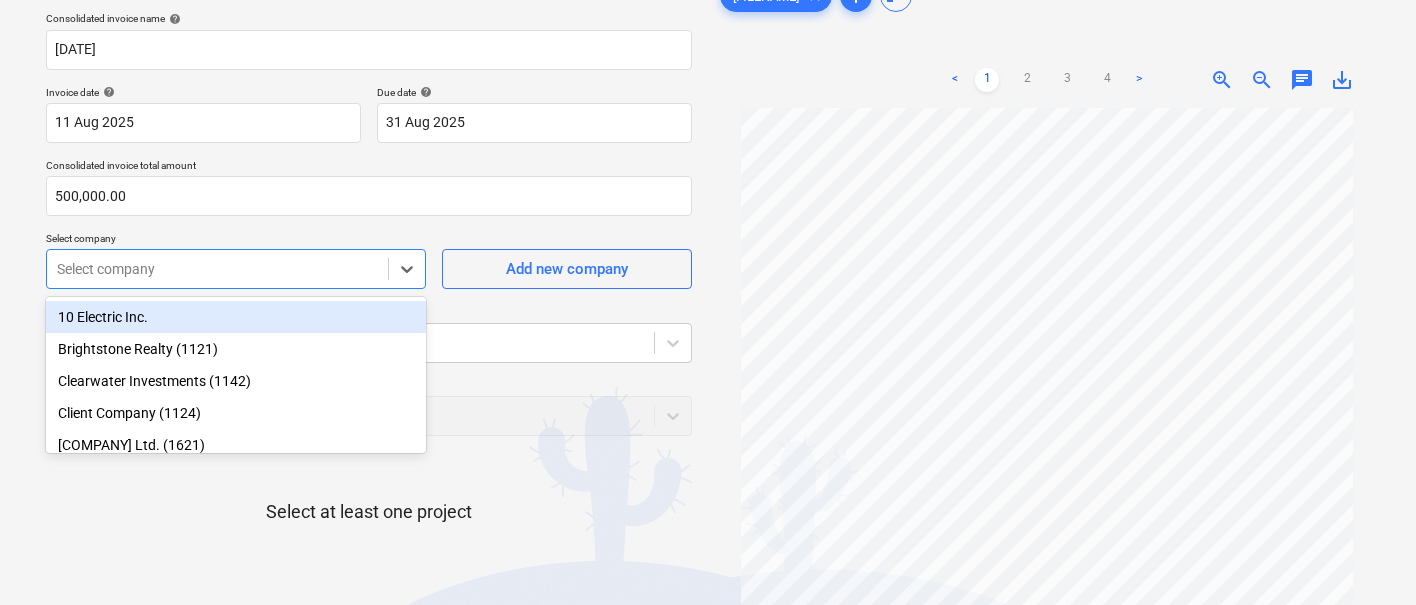 click on "10 Electric Inc." at bounding box center [236, 317] 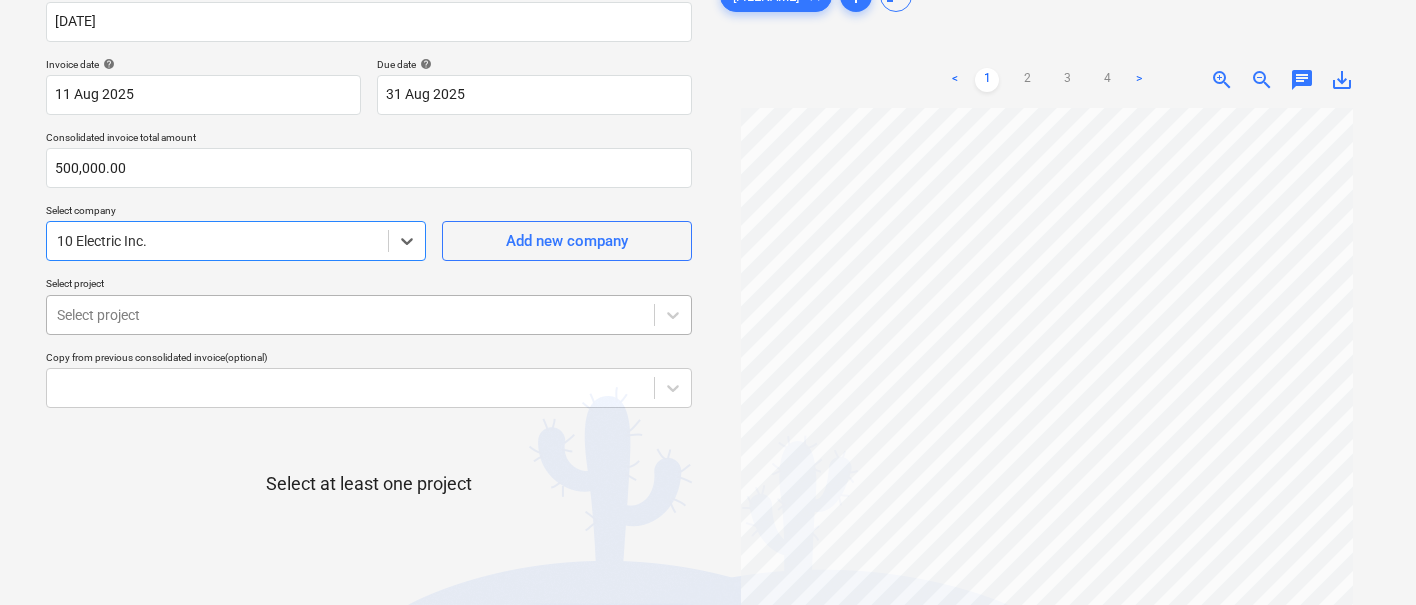 scroll, scrollTop: 180, scrollLeft: 0, axis: vertical 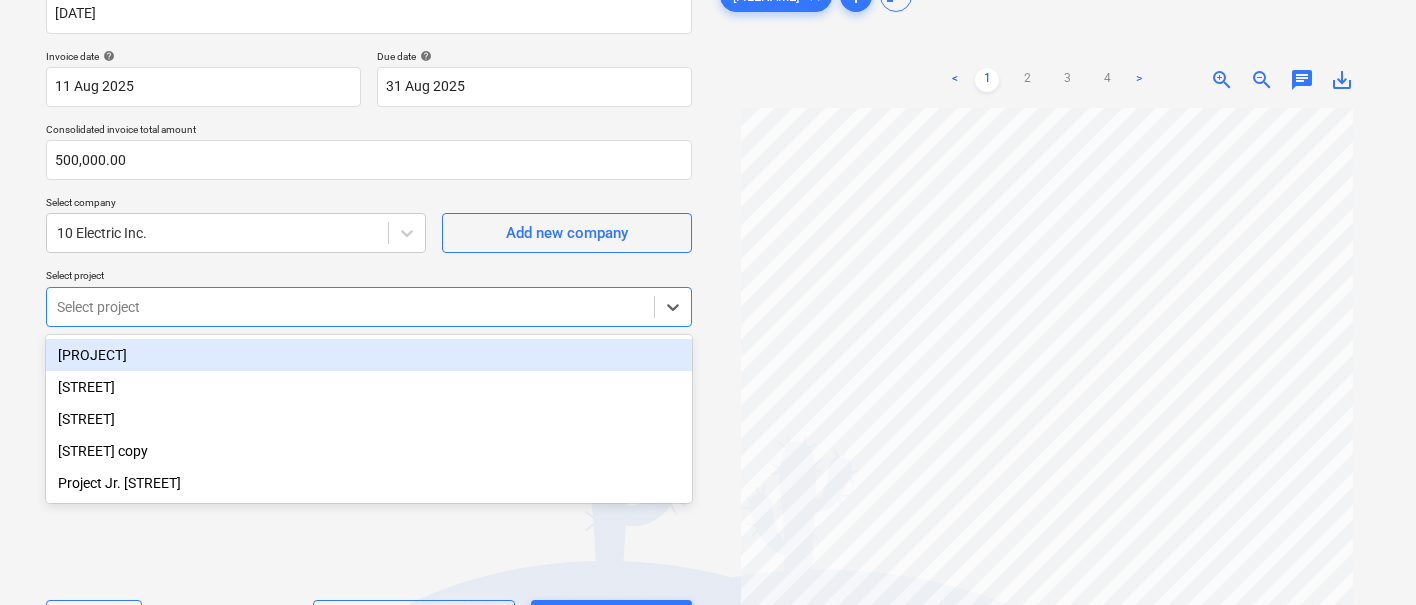 click at bounding box center [350, 307] 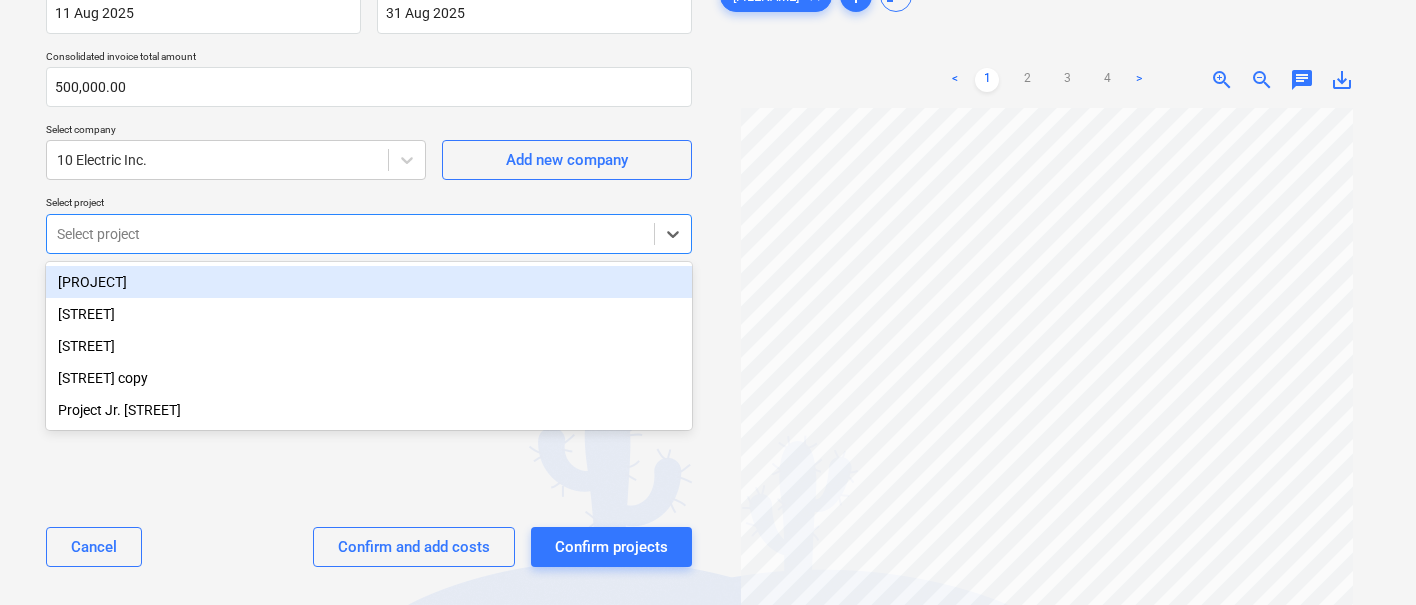 scroll, scrollTop: 263, scrollLeft: 0, axis: vertical 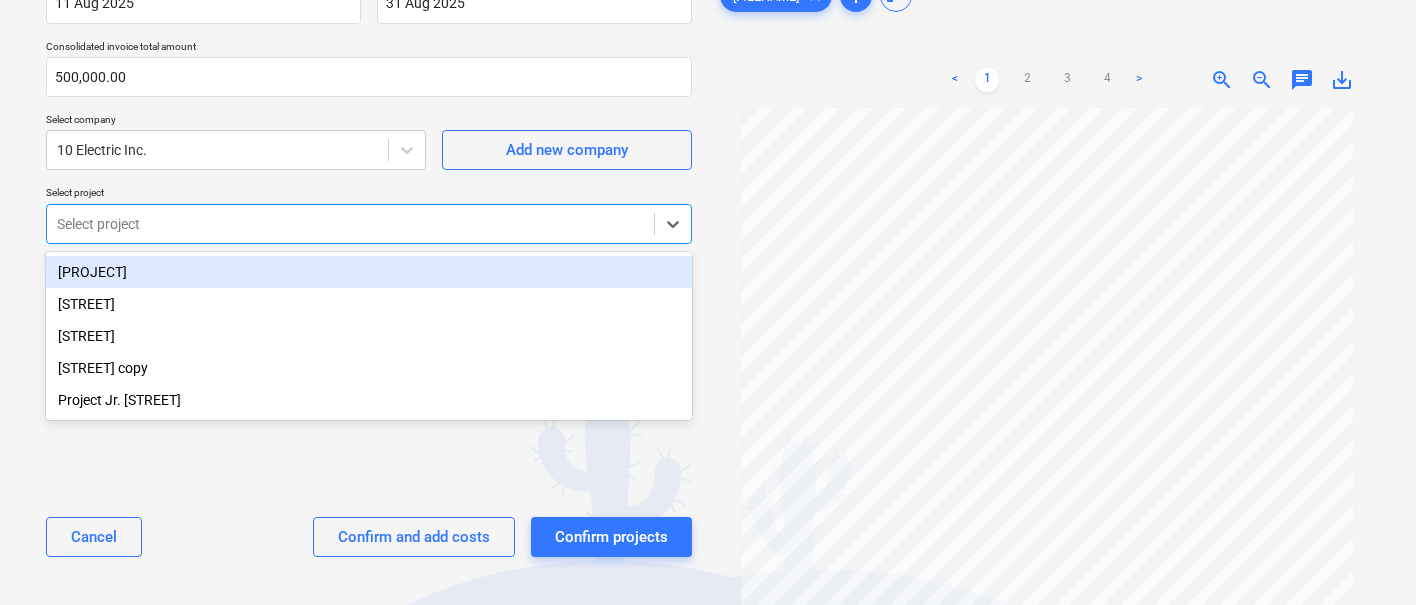 click on "[PROJECT]" at bounding box center (369, 272) 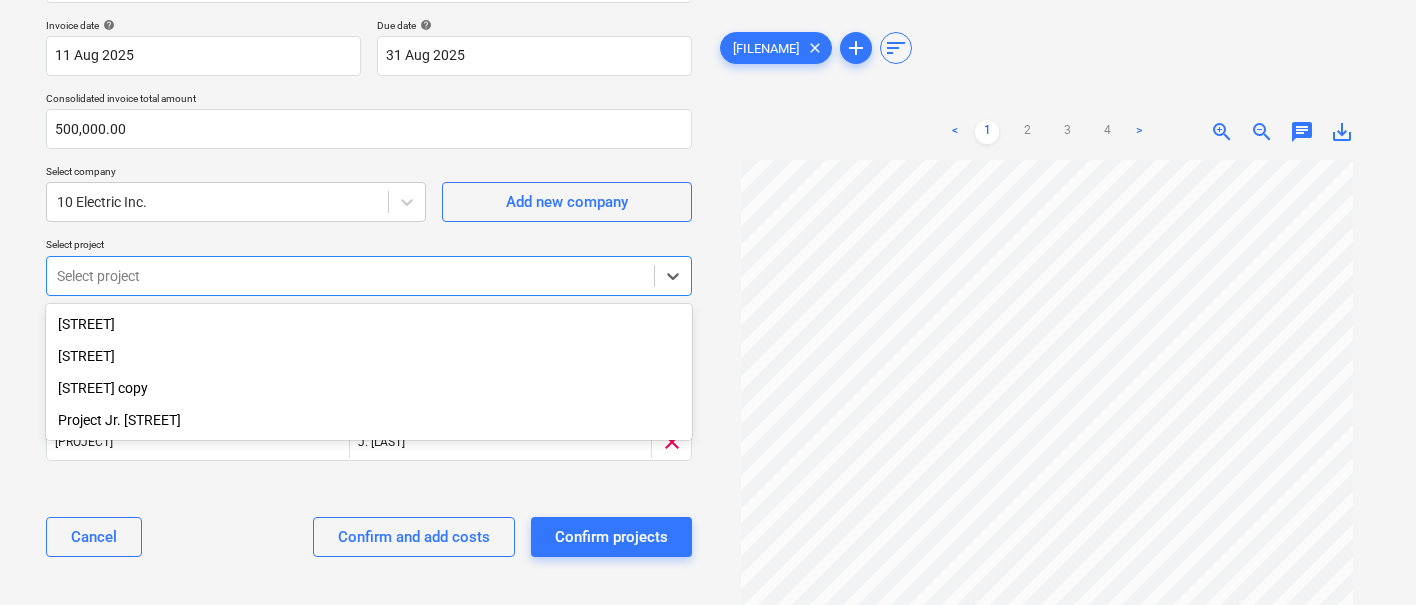 click on "[STREET]" at bounding box center [369, 324] 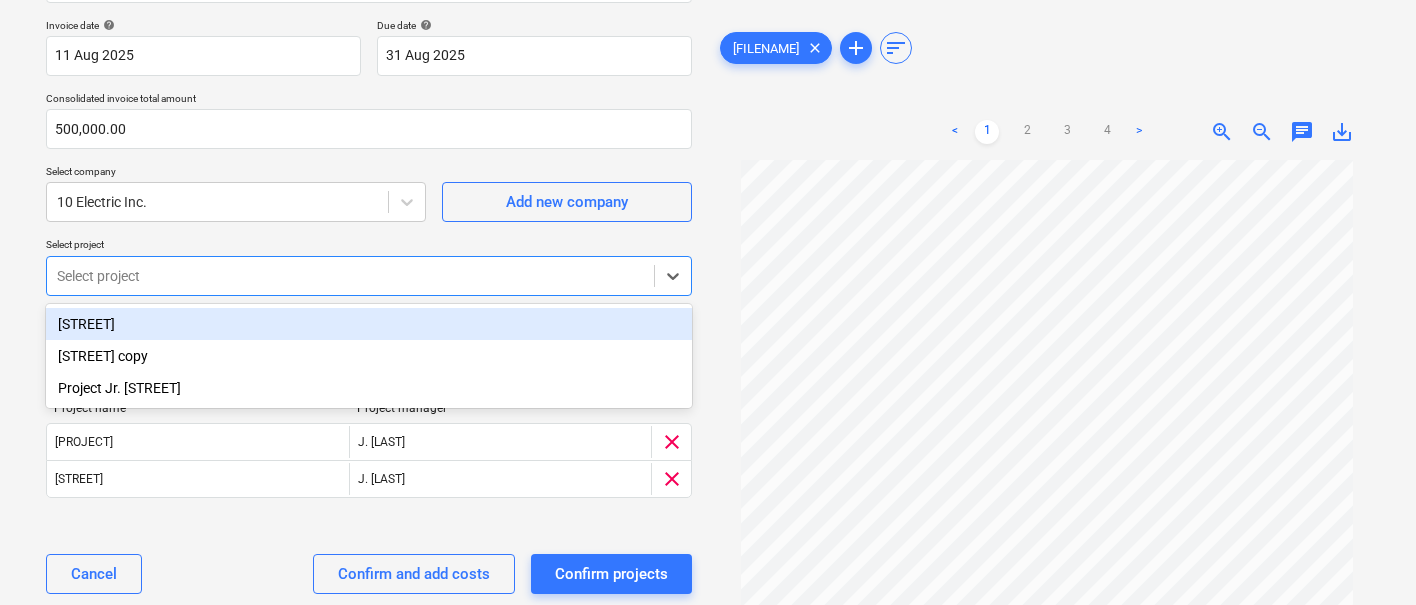 click on "[STREET]" at bounding box center [369, 324] 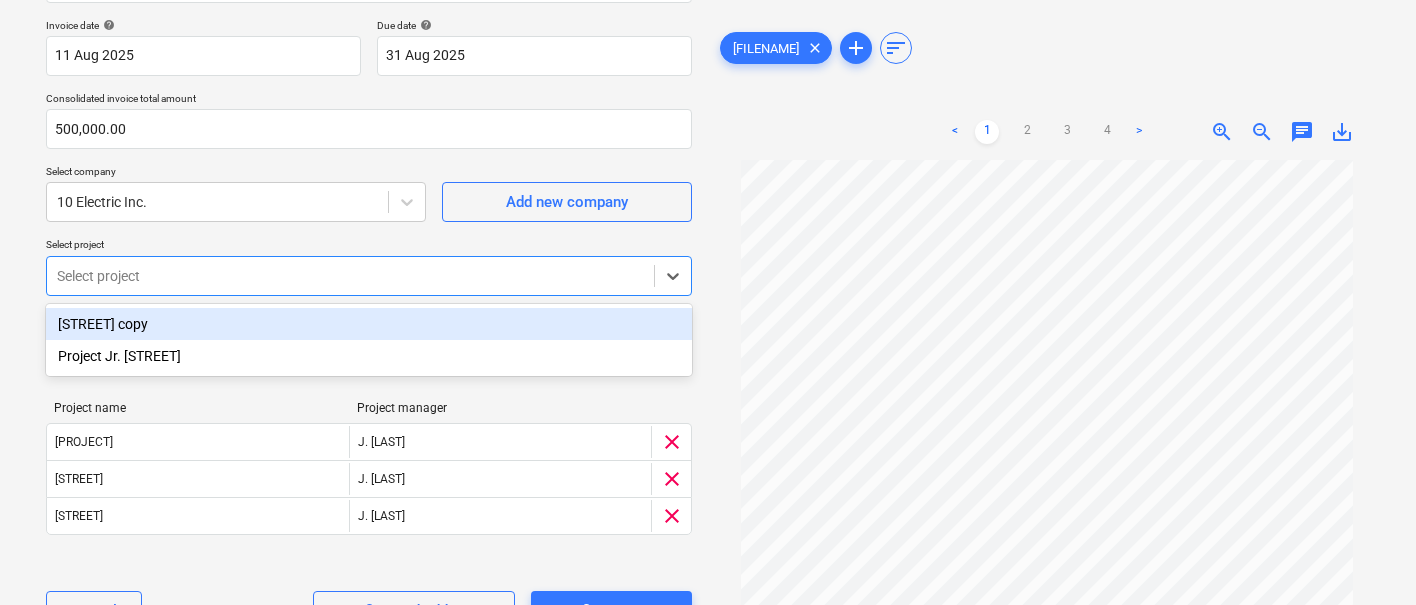 click on "Consolidated invoice name help 05082025 Invoice date help 11 Aug 2025 11.08.2025 Press the down arrow key to interact with the calendar and
select a date. Press the question mark key to get the keyboard shortcuts for changing dates. Due date help 31 Aug 2025 31.08.2025 Press the down arrow key to interact with the calendar and
select a date. Press the question mark key to get the keyboard shortcuts for changing dates. Consolidated invoice total amount 500,000.00 Select company 10 Electric Inc.   Add new company Select project option South Street, selected. option South Street copy focused, 1 of 2. 2 results available. Use Up and Down to choose options, press Enter to select the currently focused option, press Escape to exit the menu, press Tab to select the option and exit the menu. Select project Copy from previous consolidated invoice  (optional) Project name Project manager House of rainbows J. [LAST] clear Sunny Street J. [LAST] clear South Street J. [LAST] clear Please wait Cancel Confirm projects" at bounding box center [369, 296] 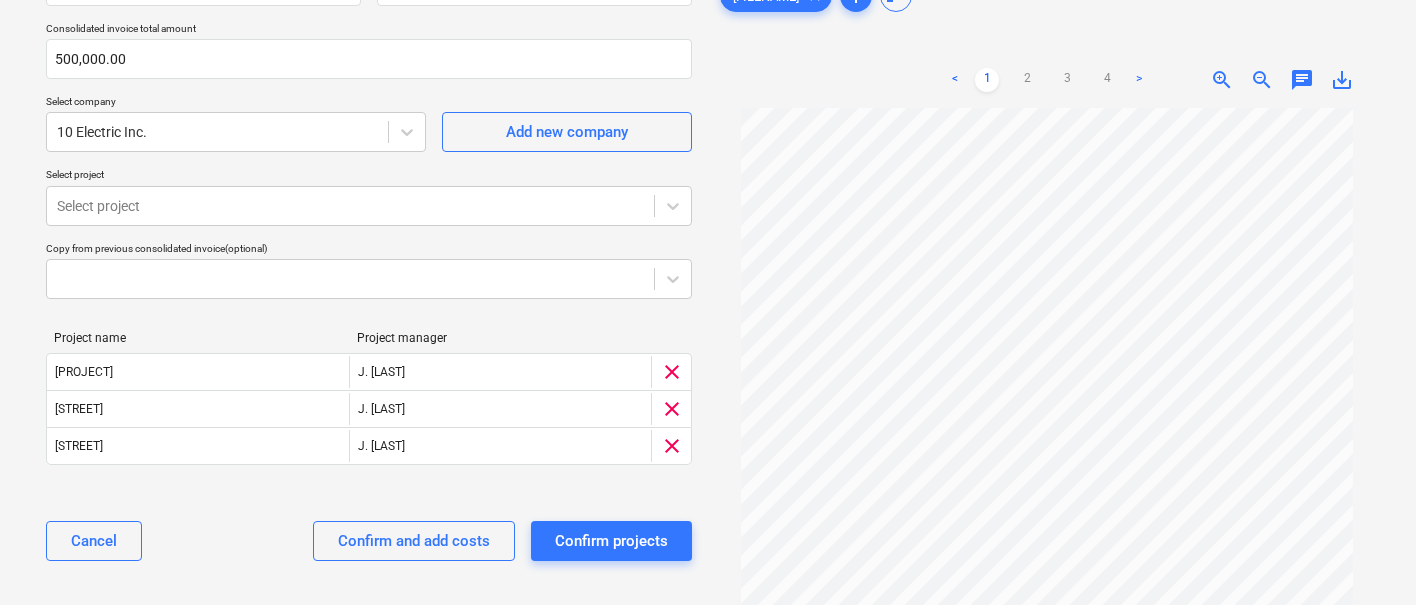scroll, scrollTop: 283, scrollLeft: 0, axis: vertical 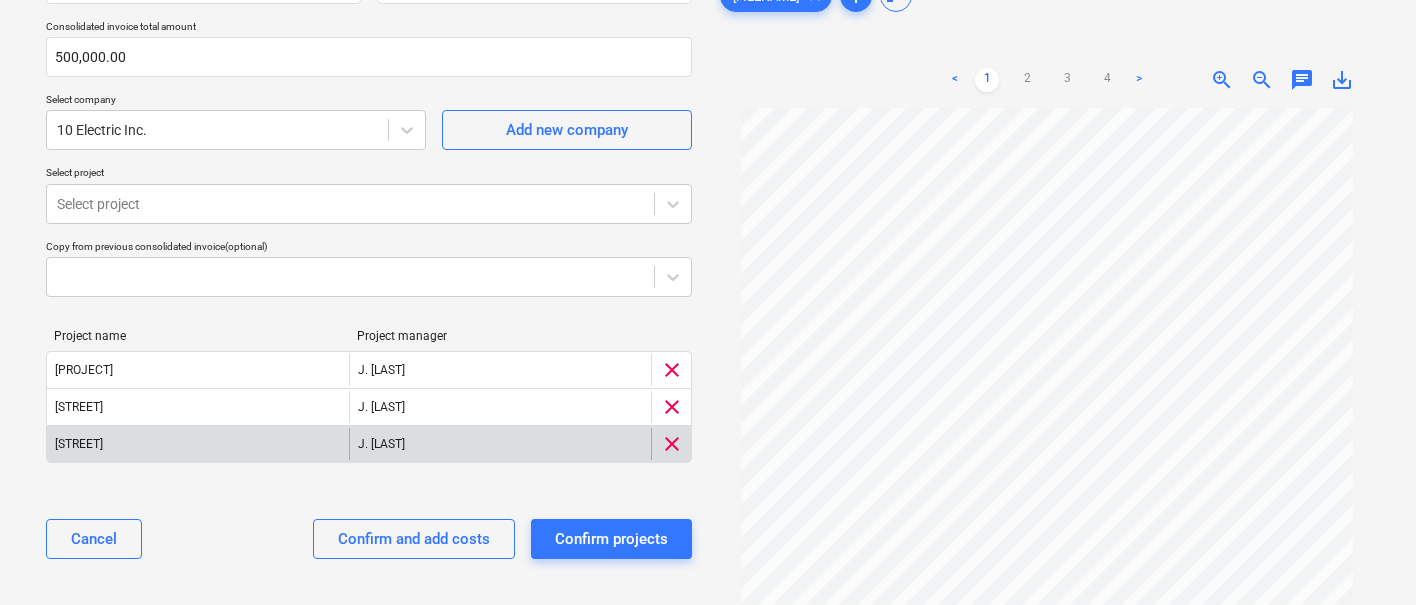 click on "clear" at bounding box center [672, 444] 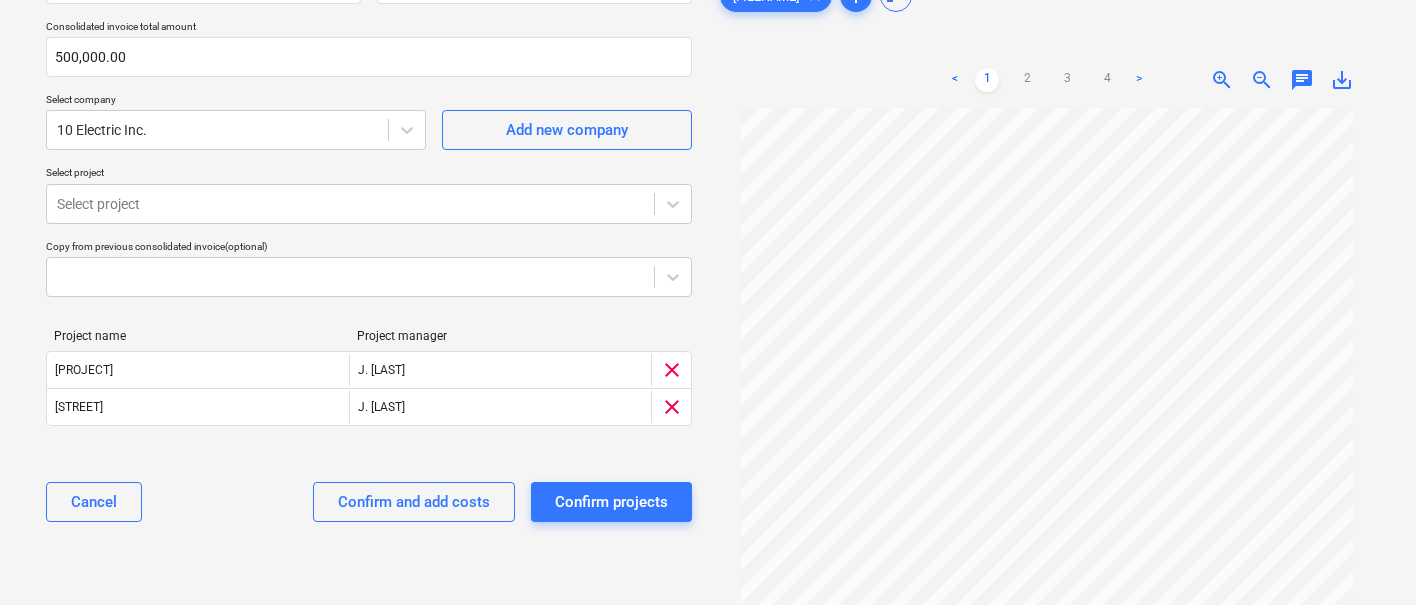 scroll, scrollTop: 247, scrollLeft: 0, axis: vertical 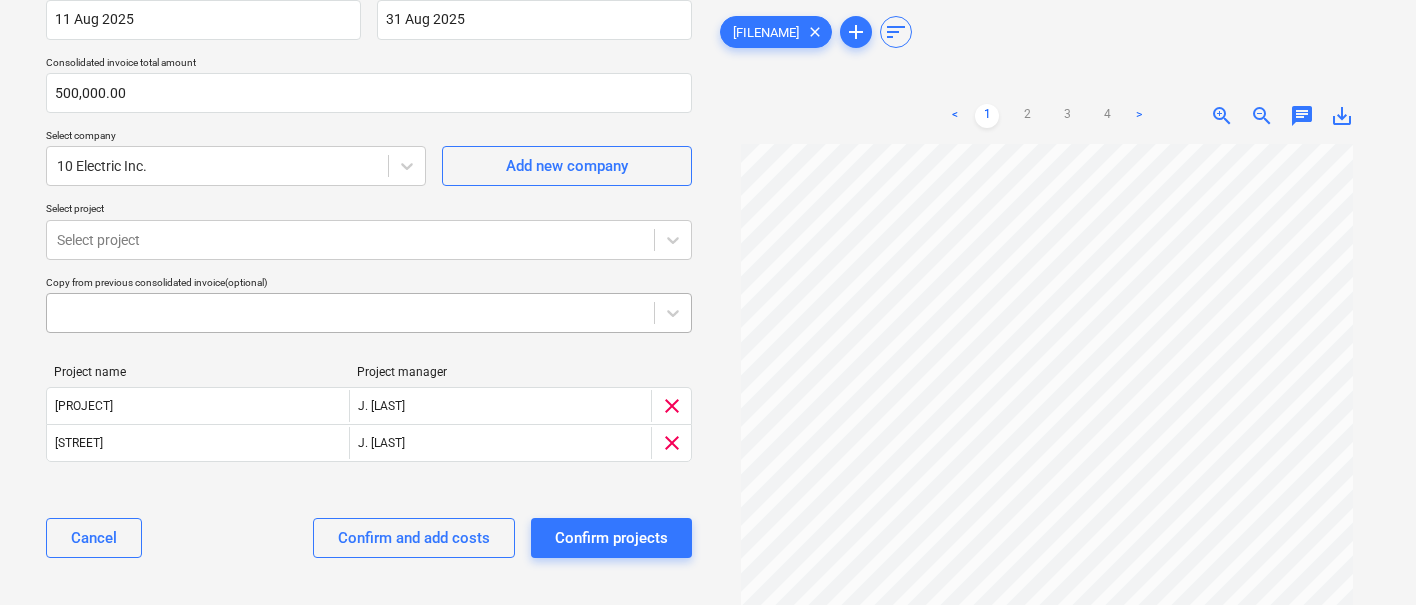 click at bounding box center [350, 313] 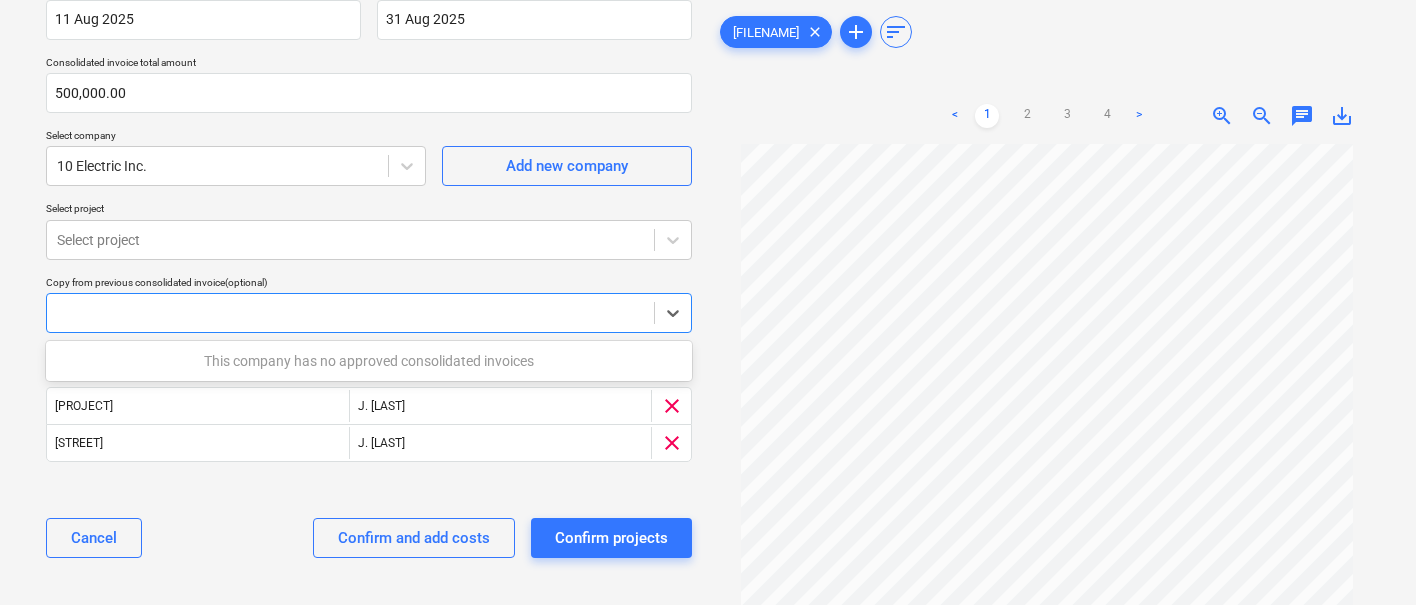 click on "Copy from previous consolidated invoice  (optional)" at bounding box center [369, 282] 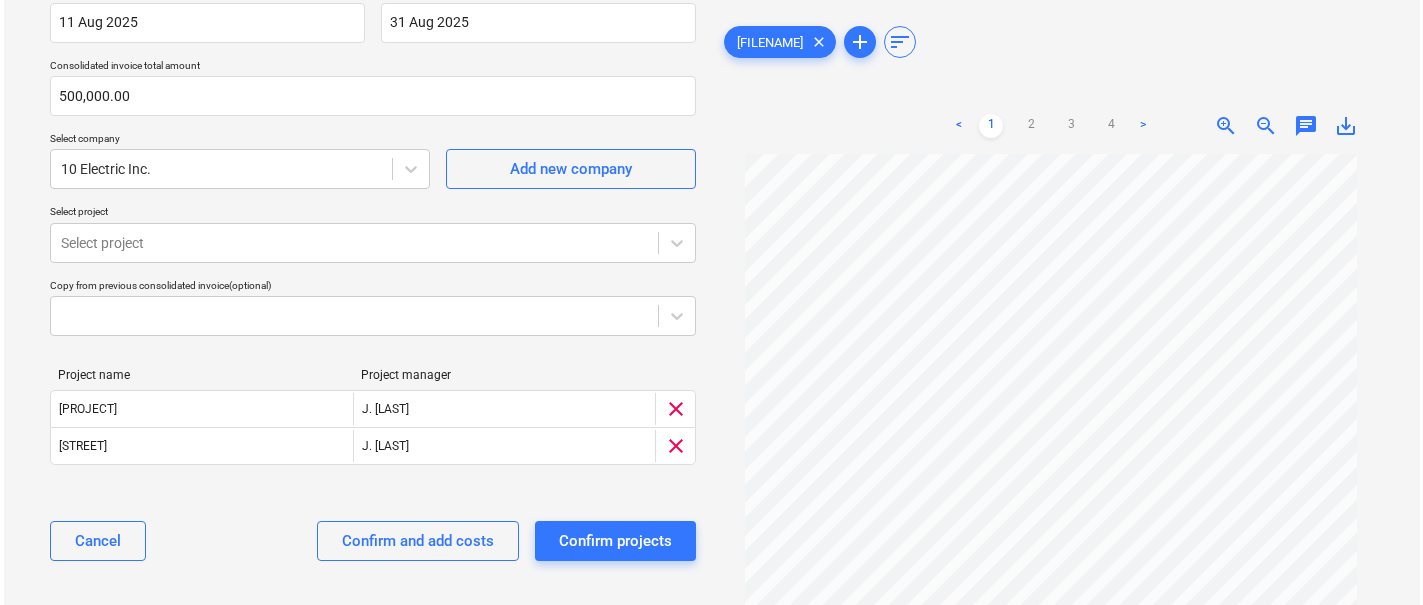 scroll, scrollTop: 241, scrollLeft: 0, axis: vertical 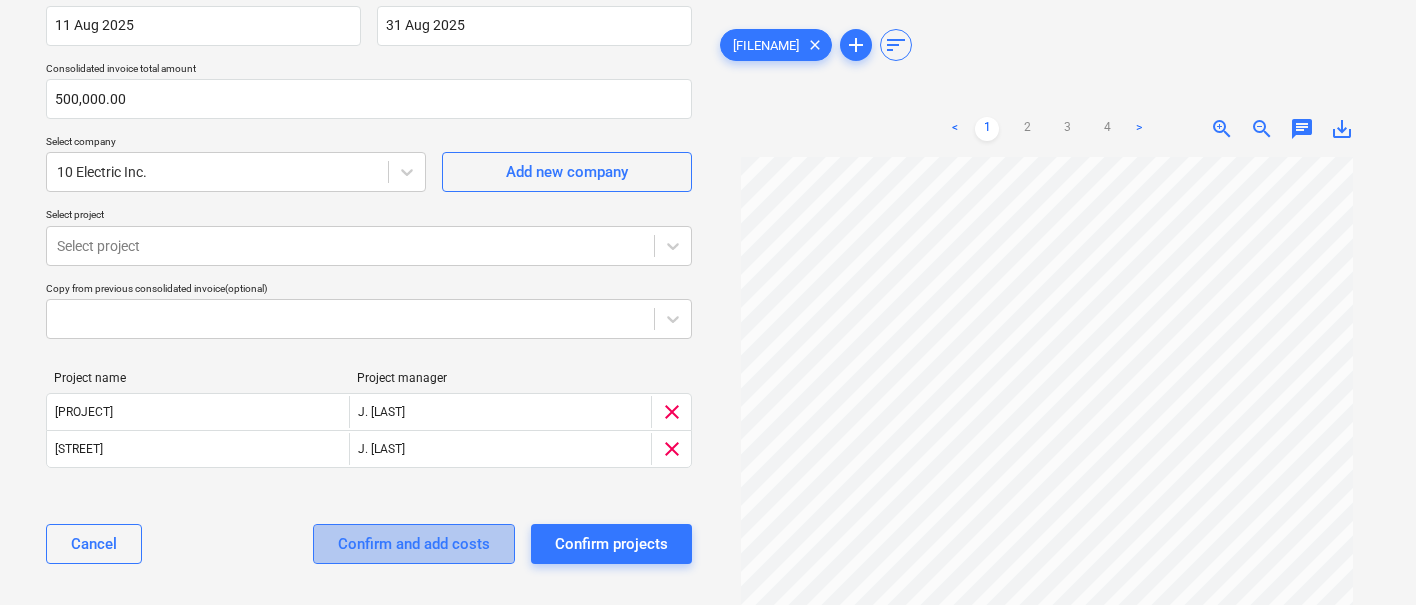 click on "Confirm and add costs" at bounding box center (414, 544) 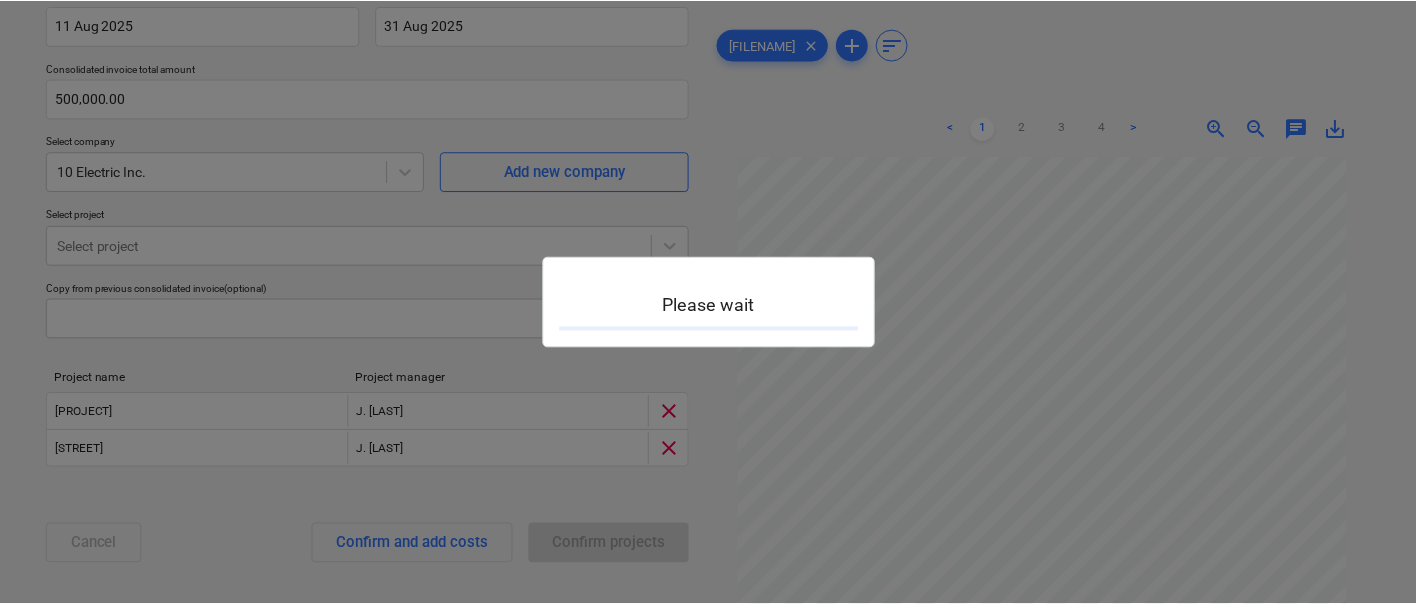 scroll, scrollTop: 0, scrollLeft: 0, axis: both 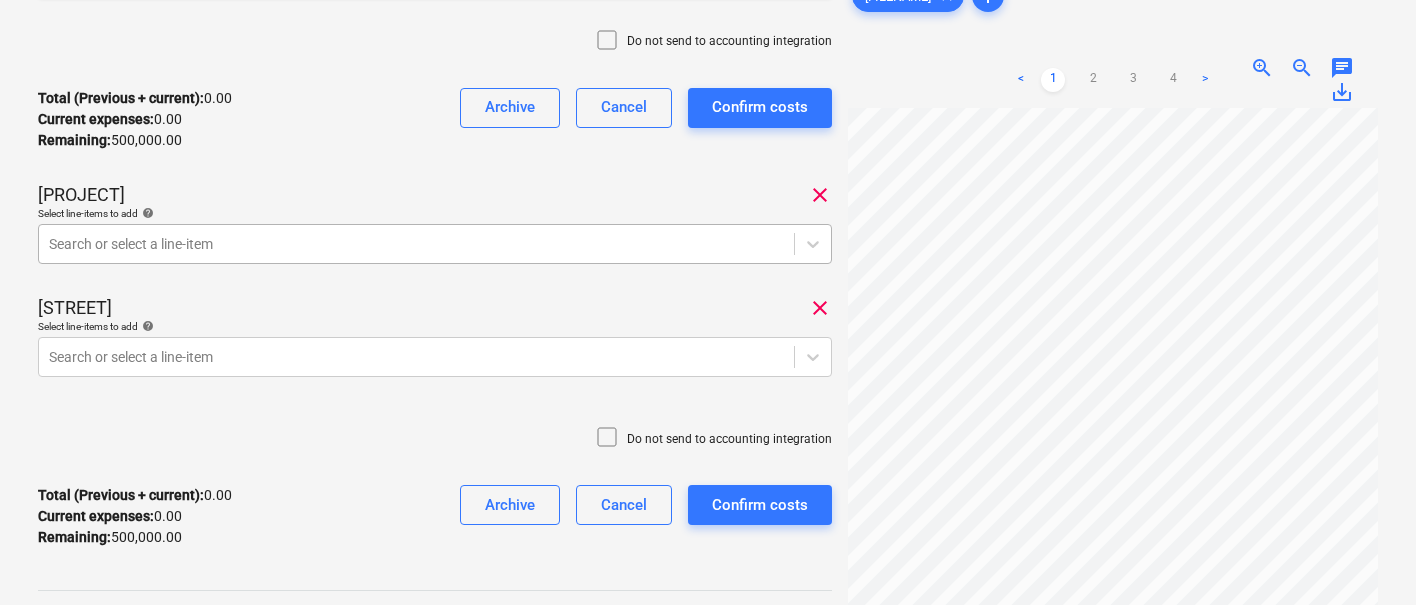 click at bounding box center (416, 244) 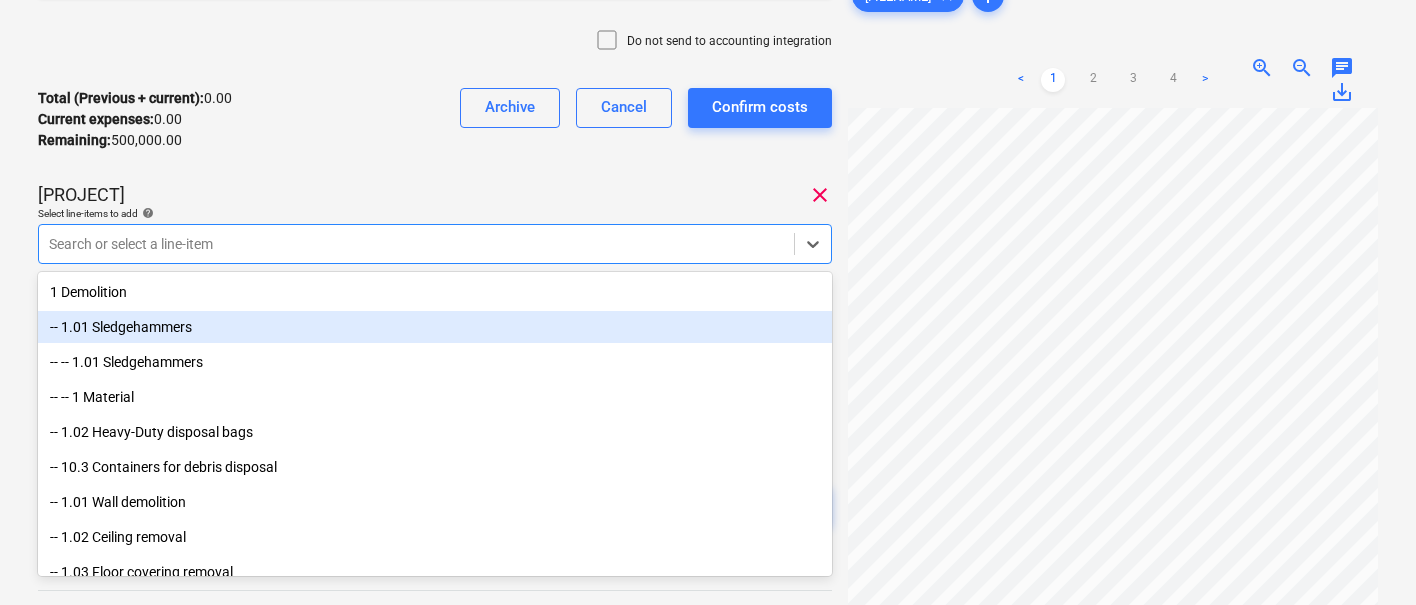 click on "--  1.01 Sledgehammers" at bounding box center [435, 327] 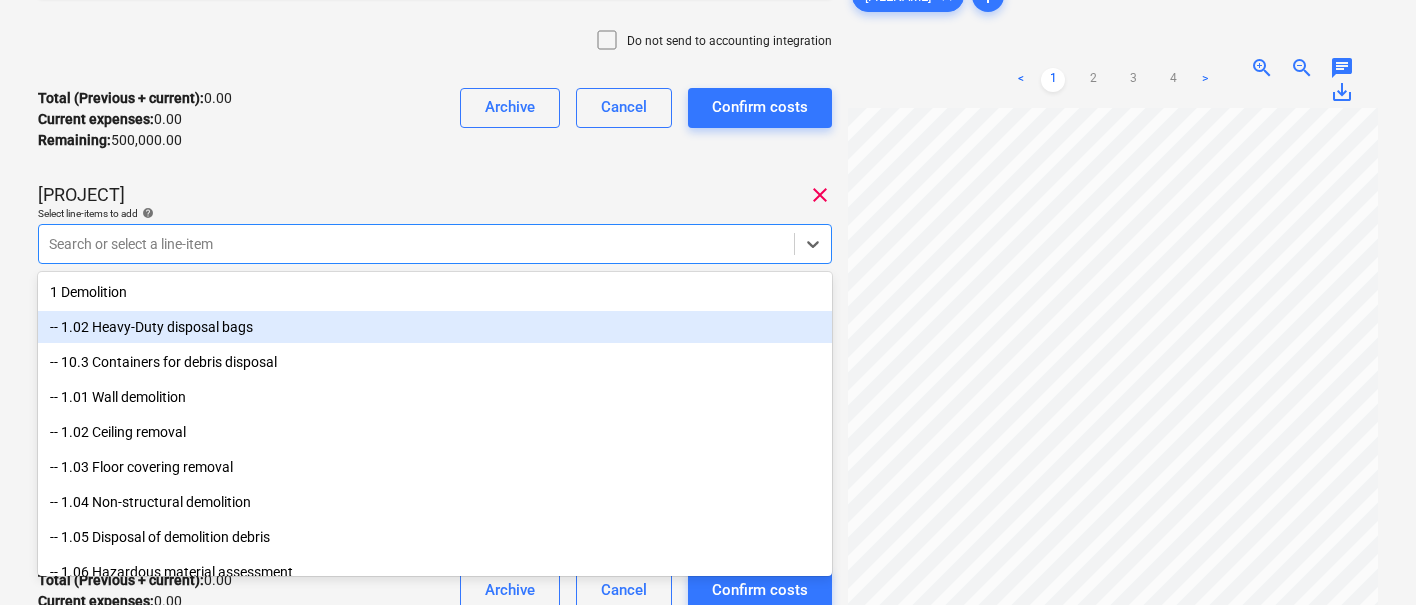 click on "--  1.02 Heavy-Duty disposal bags" at bounding box center [435, 327] 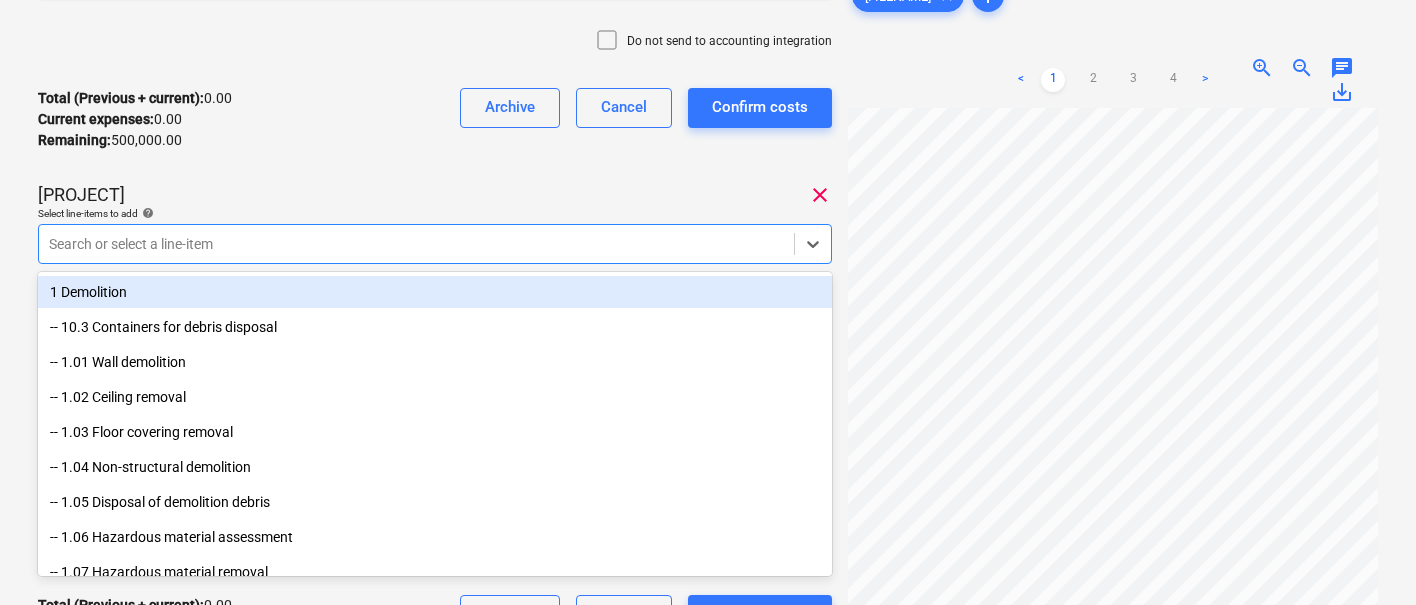 click on "House of rainbows clear" at bounding box center [435, 195] 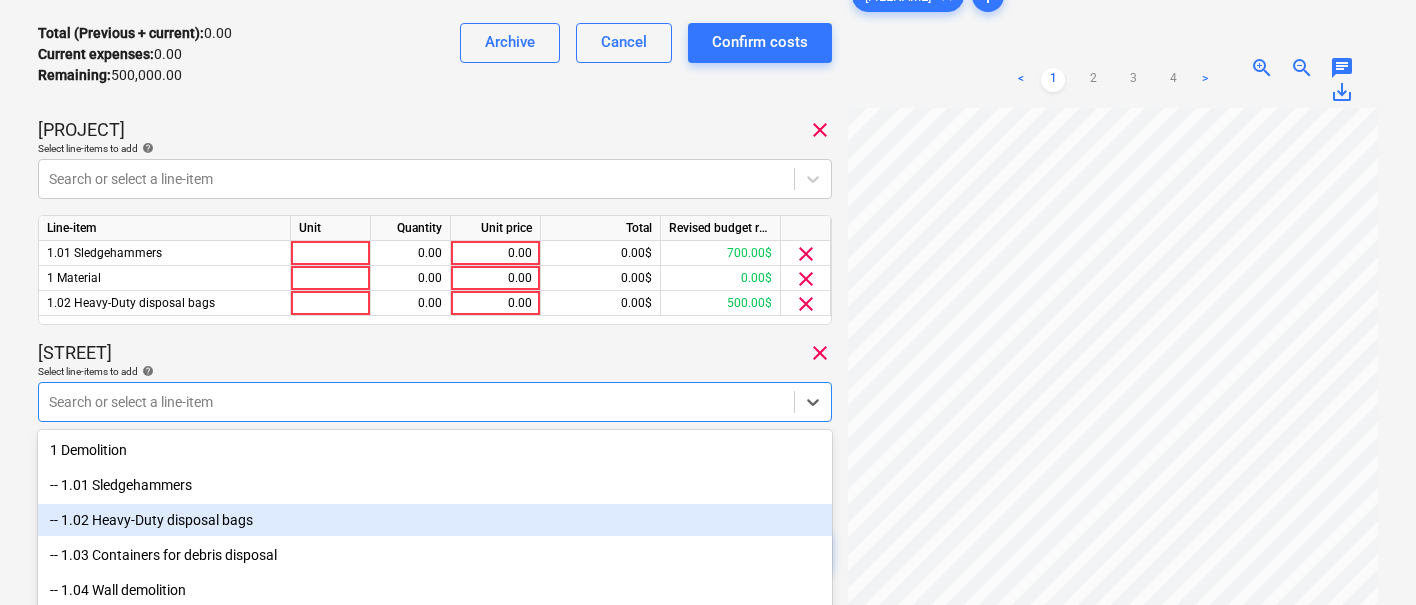 scroll, scrollTop: 617, scrollLeft: 0, axis: vertical 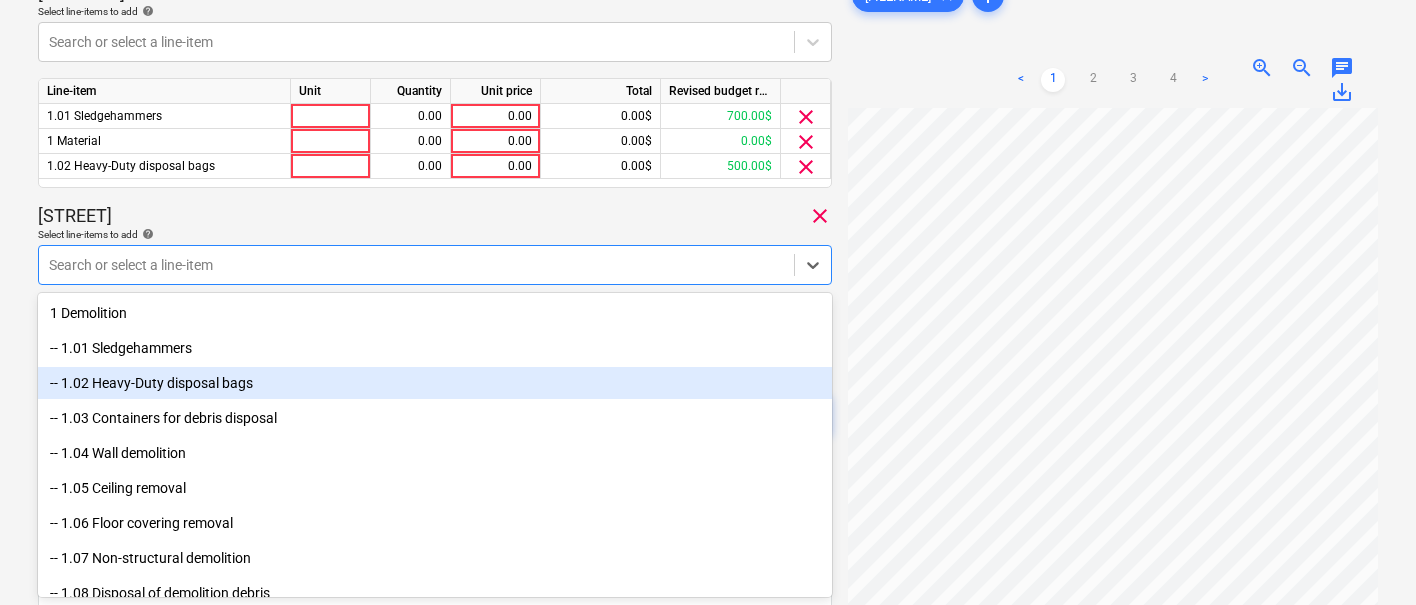 click on "Sales 1 Projects Contacts Company Consolidated Invoices 9+ Inbox 2 Resources format_size keyboard_arrow_down help search Search notifications 0 keyboard_arrow_down J. Walker keyboard_arrow_down 05082025 Consolidated invoice total amount 500,000.00 Subcontractor [COMPANY] Add a project No costs have been confirmed yet You can leave a note below to send it to accounting. Do not send to accounting integration Total (Previous + current) :  0.00 Current expenses :  0.00 Remaining :  500,000.00 Archive Cancel Confirm costs [PROJECT] clear Select line-items to add help Search or select a line-item Line-item Unit Quantity Unit price Total Revised budget remaining 1.01 Sledgehammers 0.00 0.00 0.00$ 700.00$ clear 1 Material 0.00 0.00 0.00$ 0.00$ clear 1.02 Heavy-Duty disposal bags 0.00 0.00 0.00$ 500.00$ clear [STREET] clear Select line-items to add help Search or select a line-item Do not send to accounting integration Total (Previous + current) :  0.00 Current expenses :  0.00 Remaining :  <" at bounding box center (708, -315) 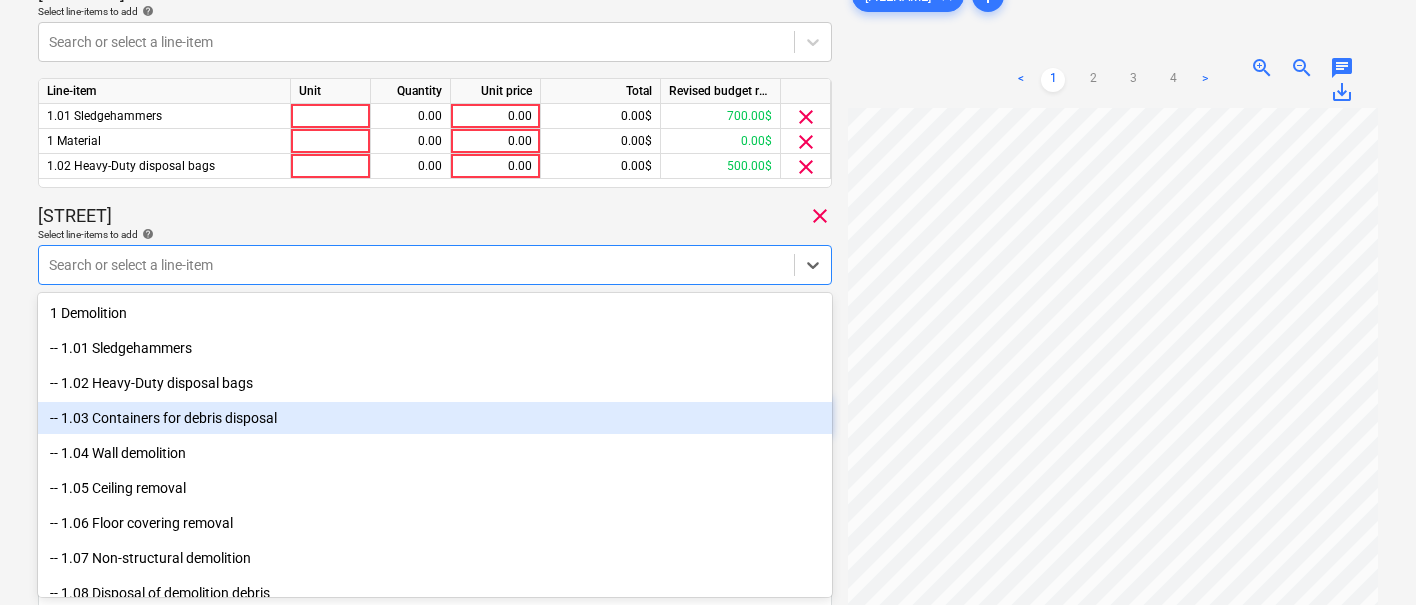 click on "--  1.03 Containers for debris disposal" at bounding box center [435, 418] 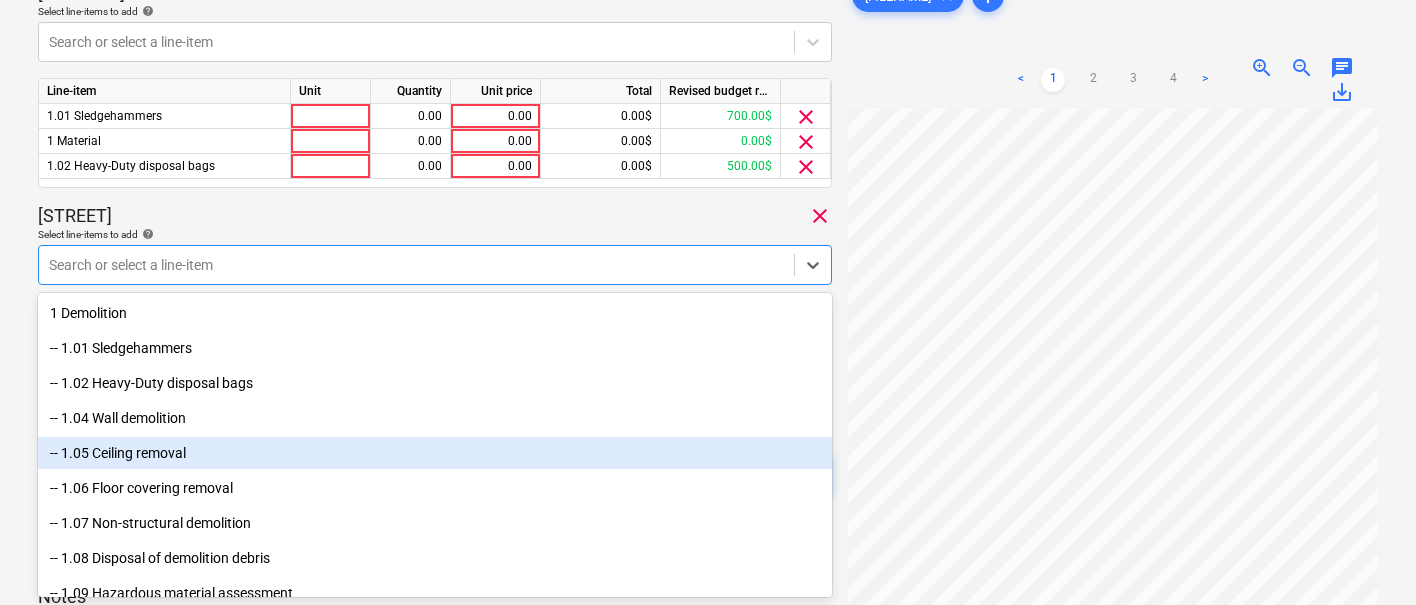 click on "--  1.05 Ceiling removal" at bounding box center (435, 453) 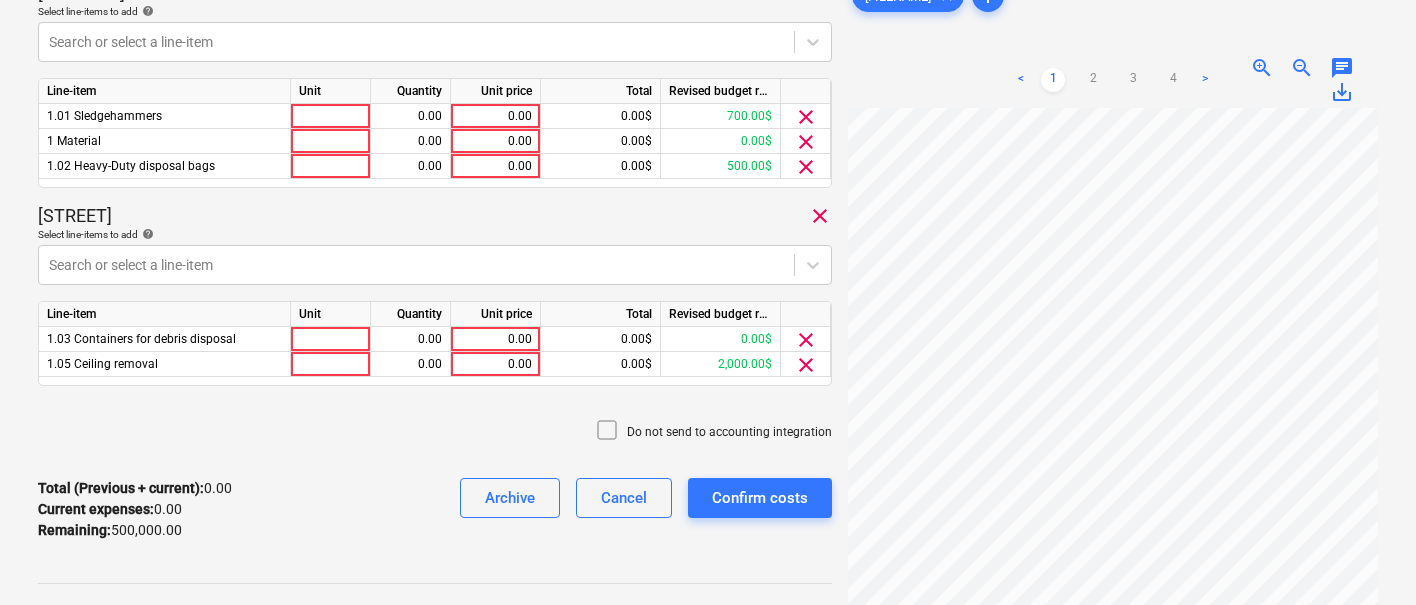 click on "[STREET] clear" at bounding box center (435, 216) 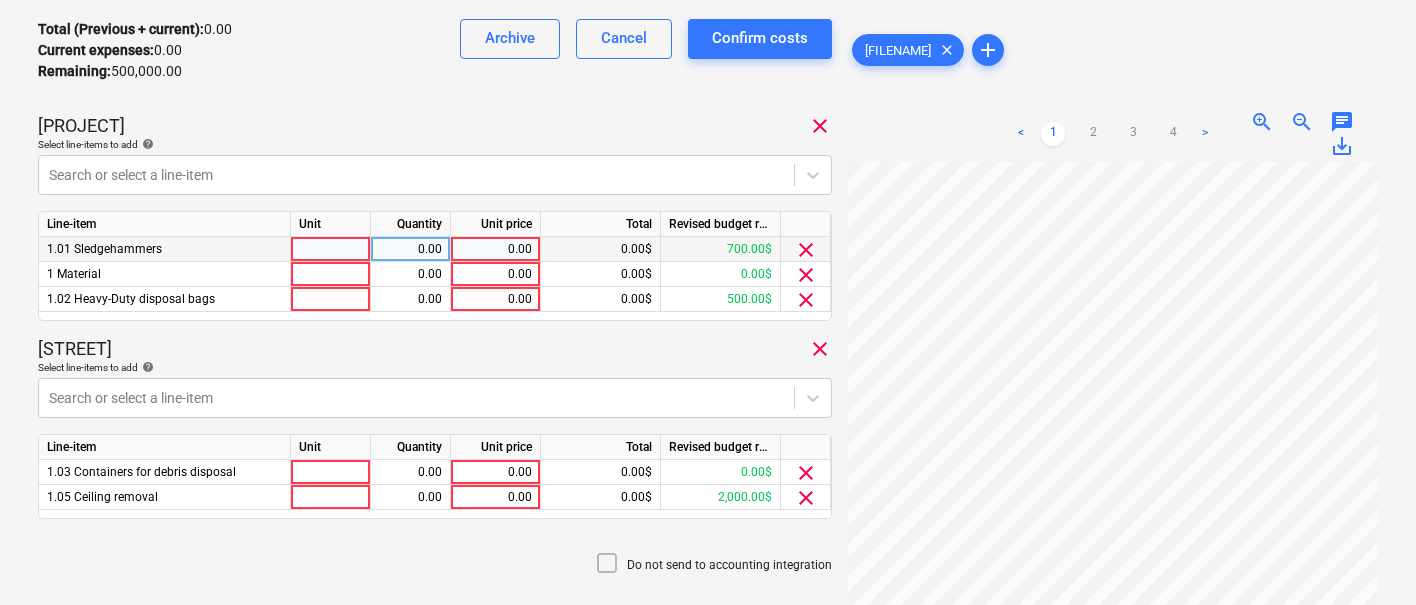 scroll, scrollTop: 480, scrollLeft: 0, axis: vertical 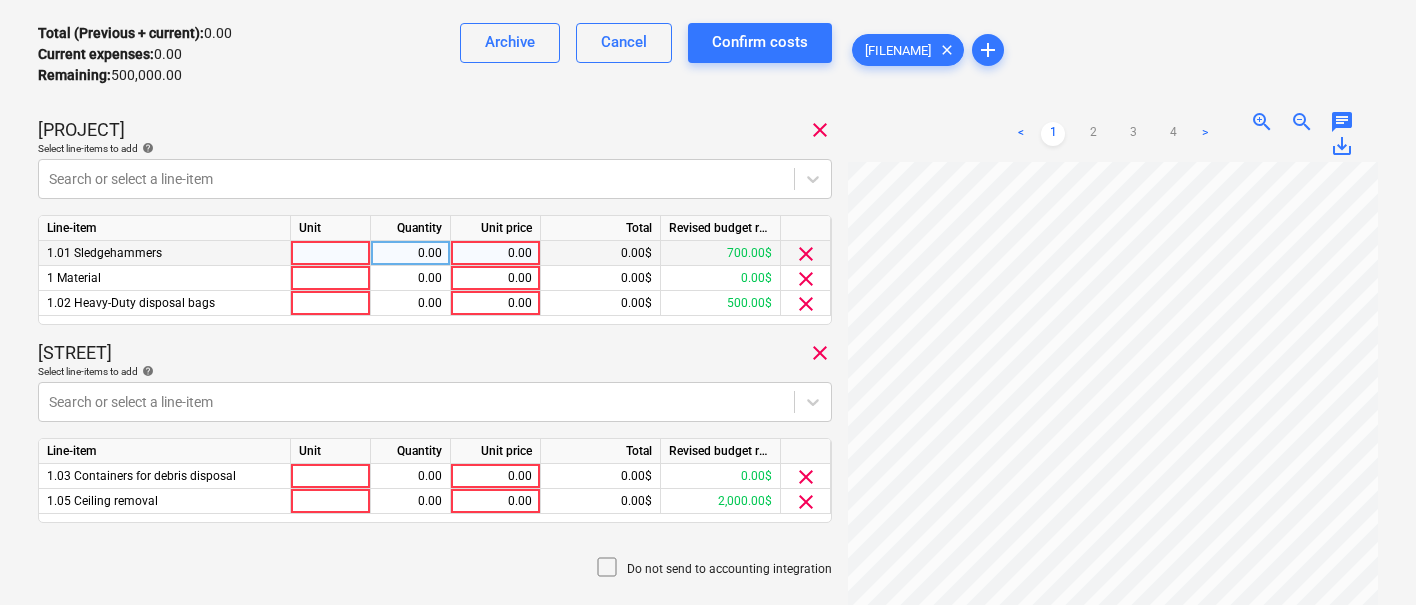 click on "0.00" at bounding box center (495, 253) 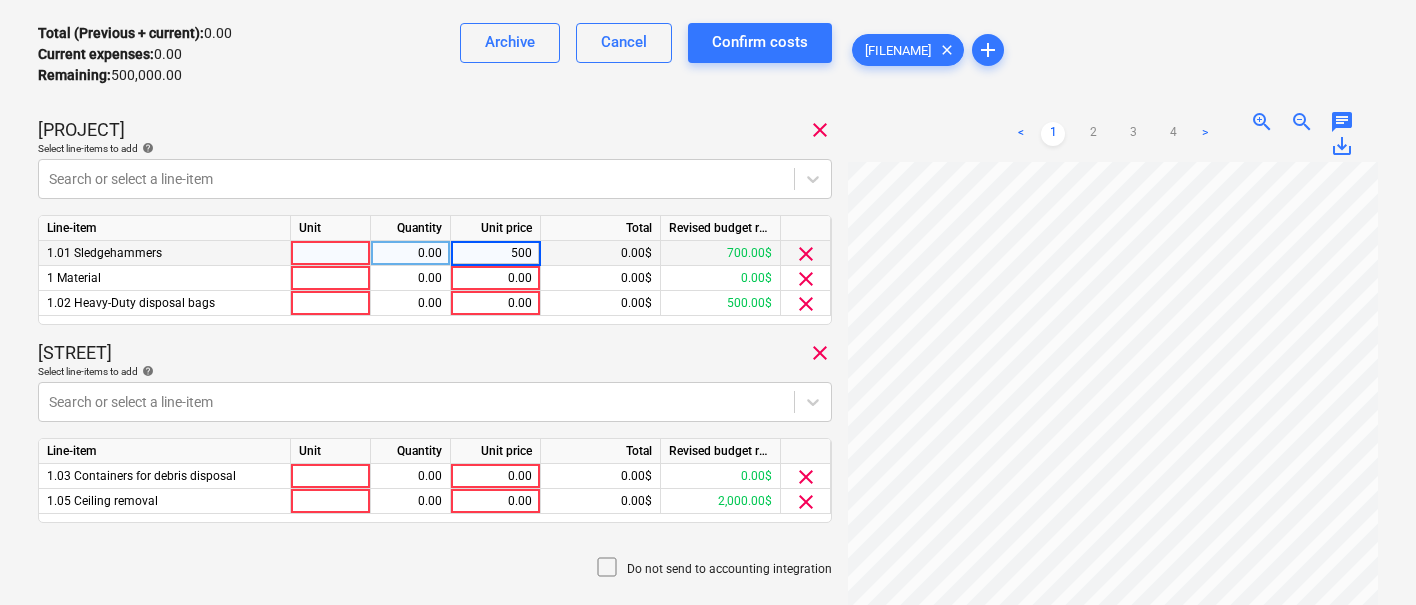 type on "5000" 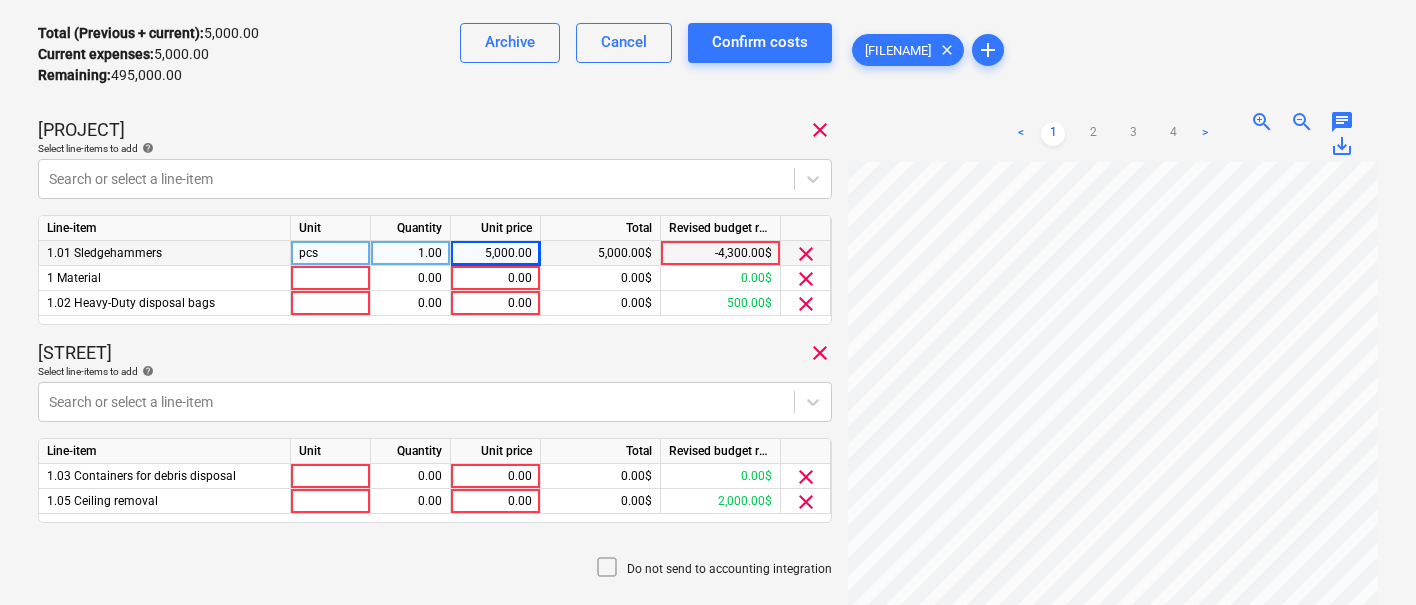 scroll, scrollTop: 450, scrollLeft: 0, axis: vertical 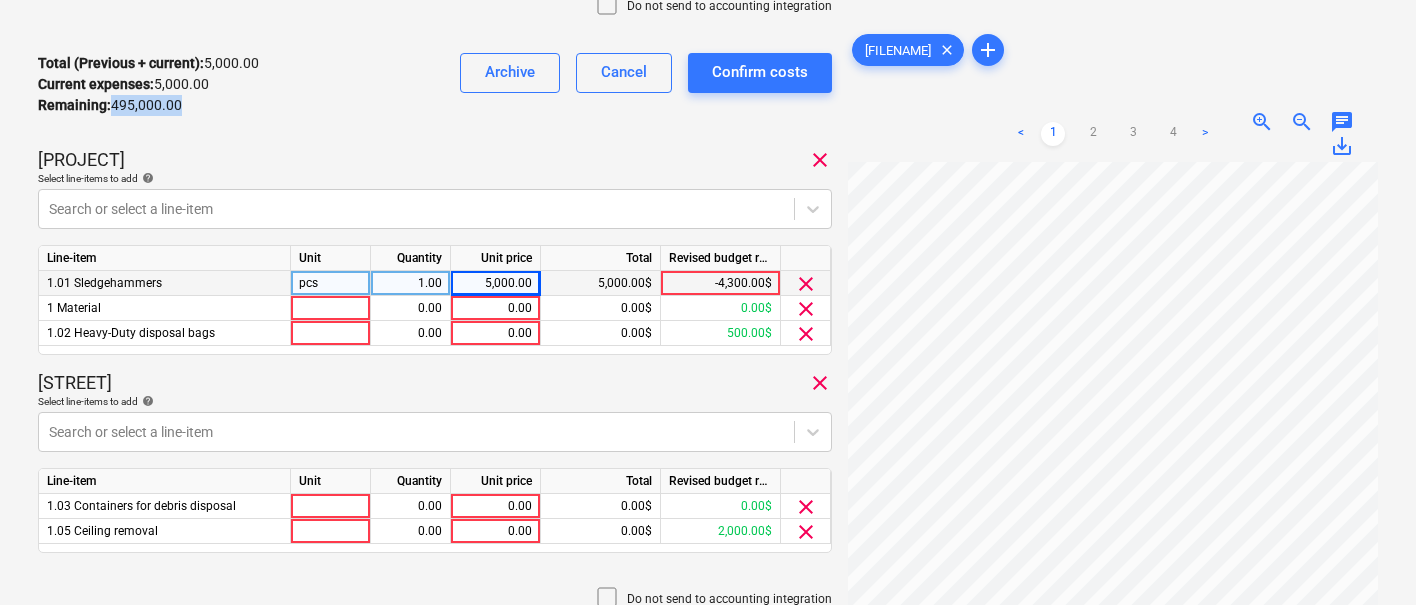 drag, startPoint x: 114, startPoint y: 101, endPoint x: 182, endPoint y: 99, distance: 68.0294 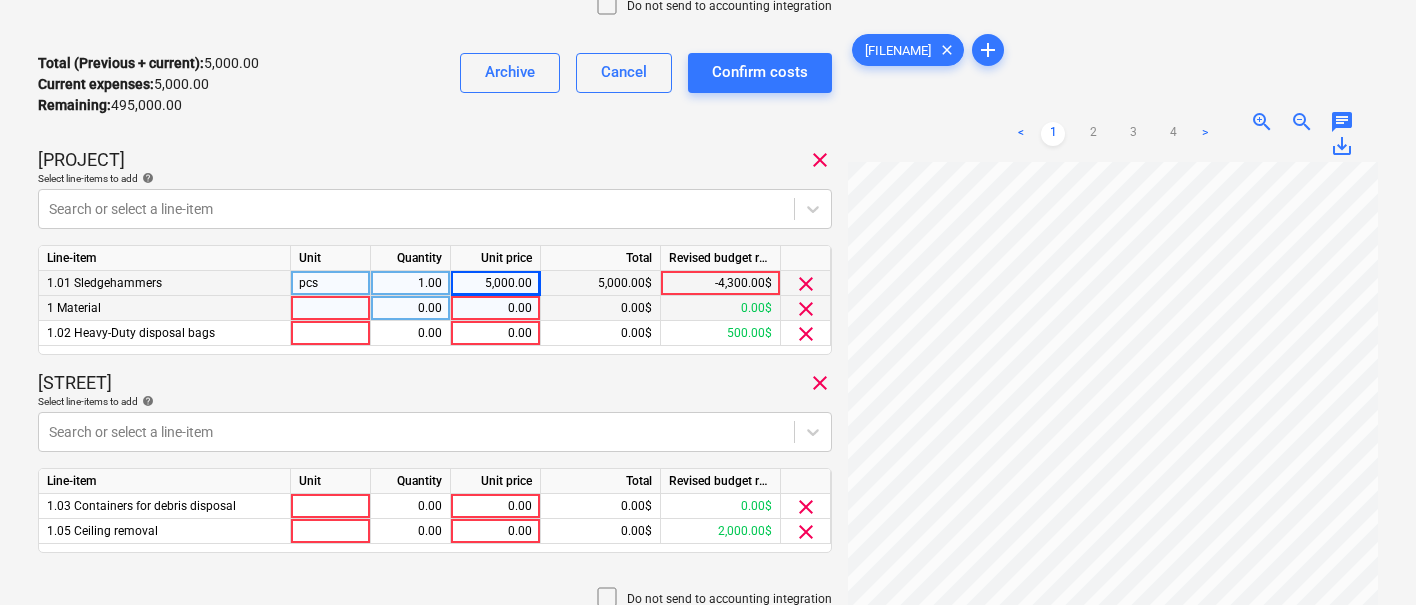 click on "0.00" at bounding box center [495, 308] 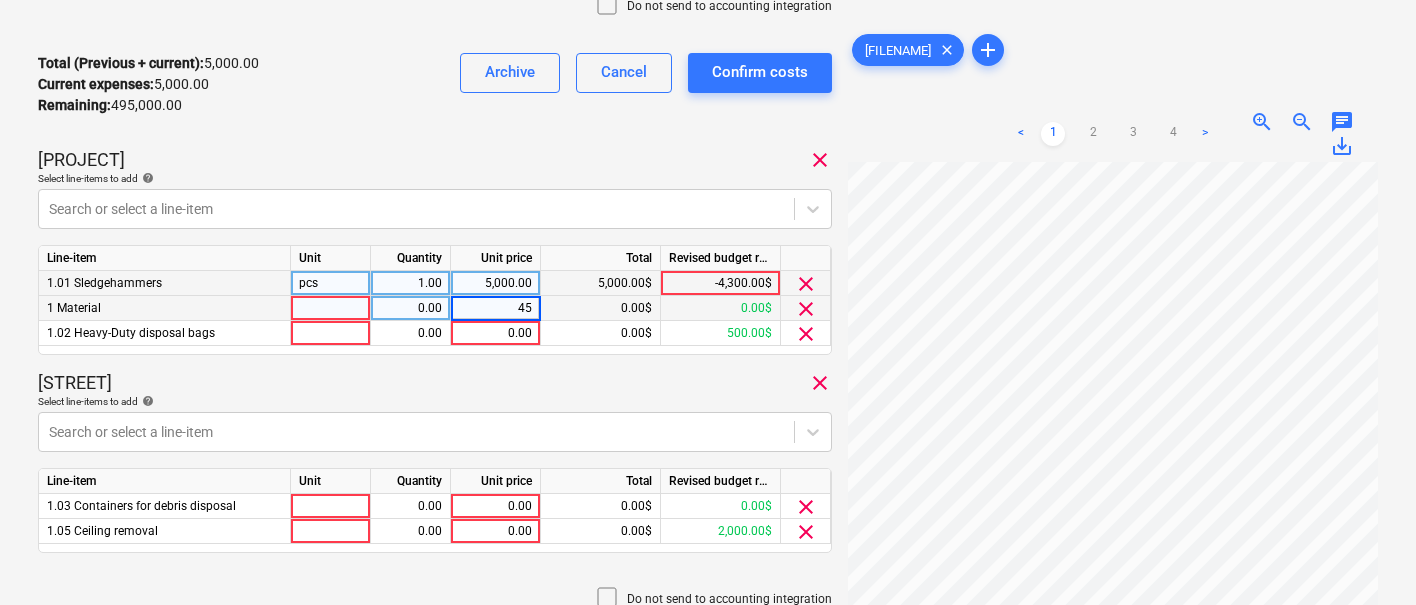 type on "4" 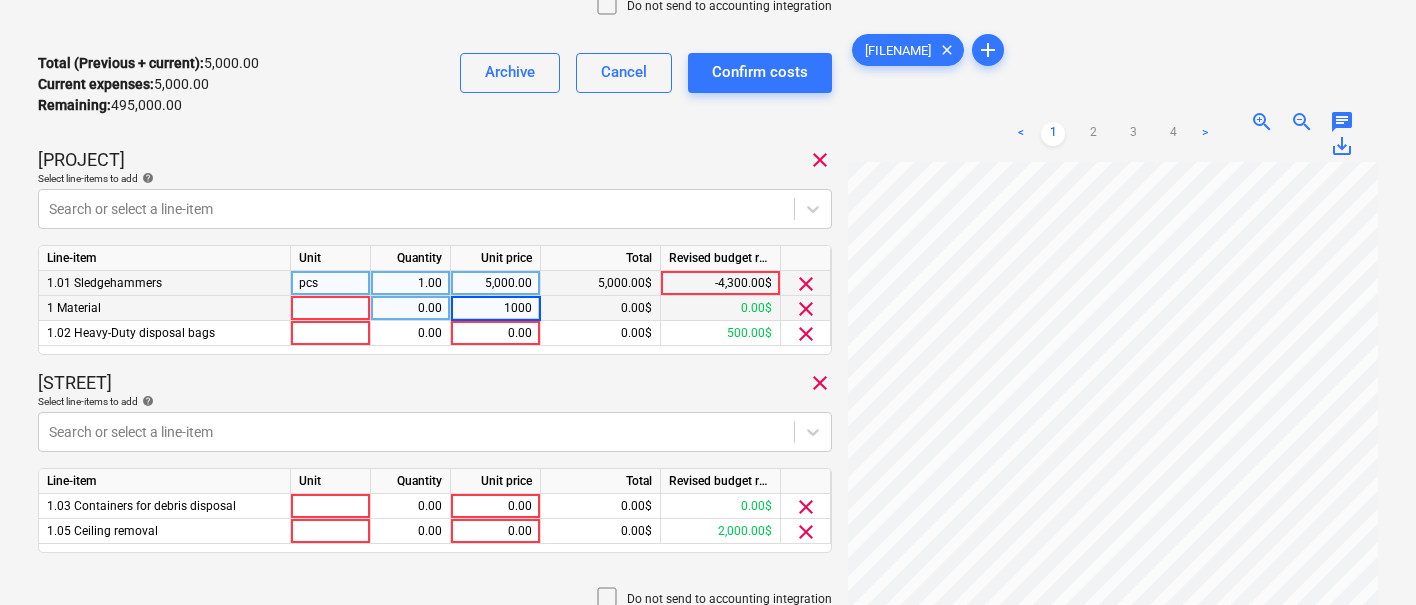 type on "10000" 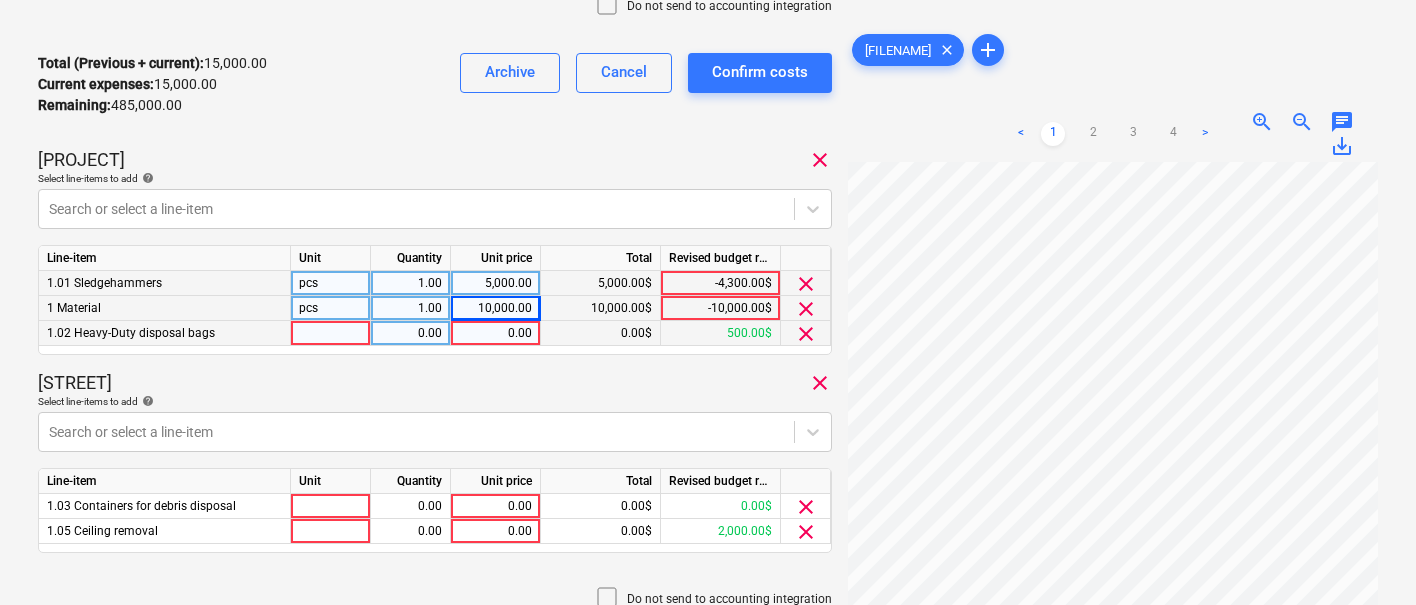 click on "clear" at bounding box center [806, 334] 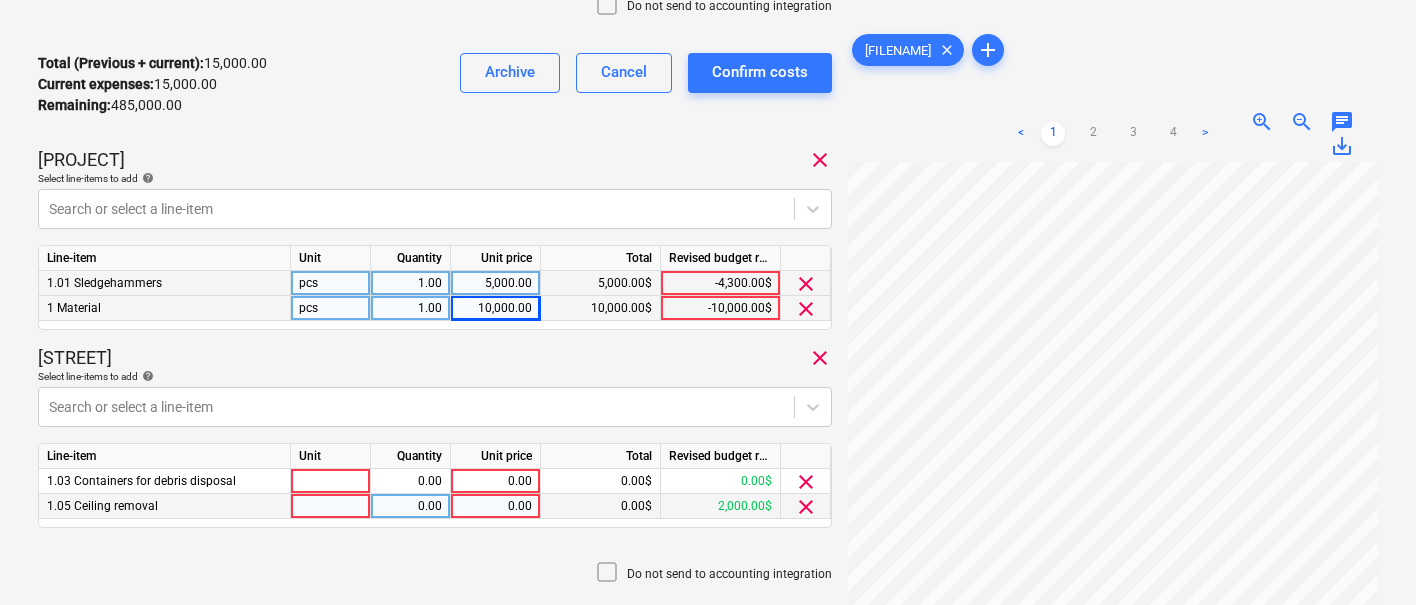 click on "clear" at bounding box center [806, 506] 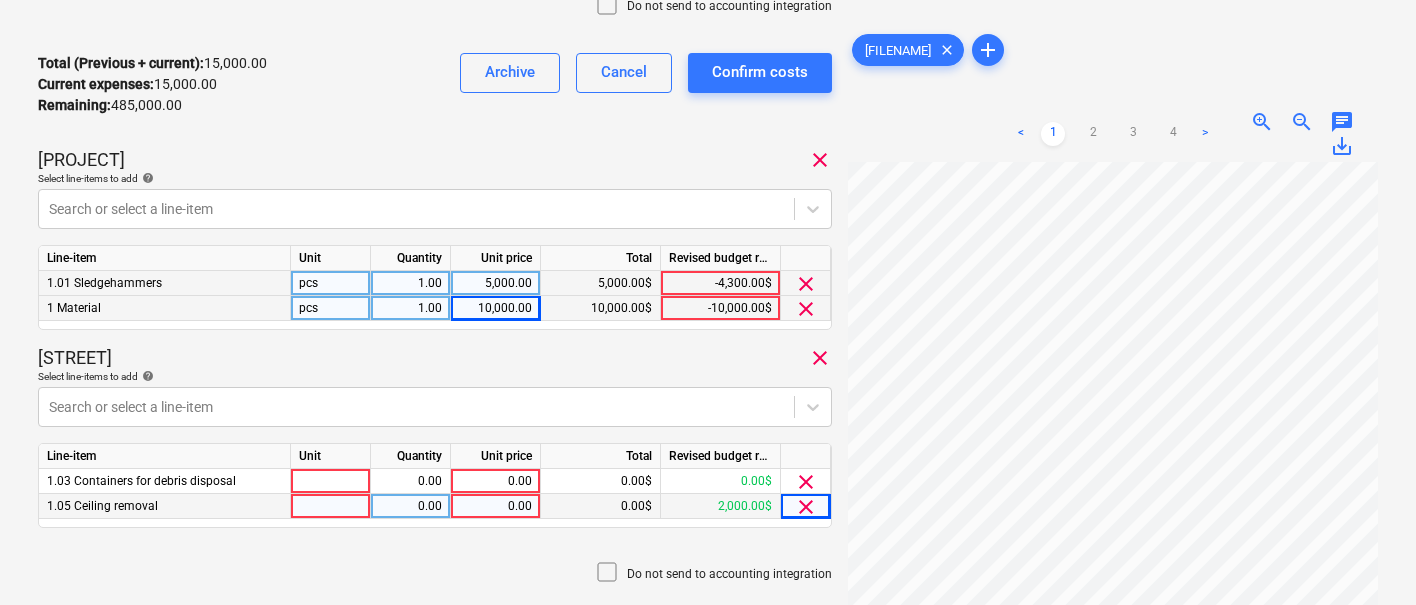 click on "clear" at bounding box center [806, 507] 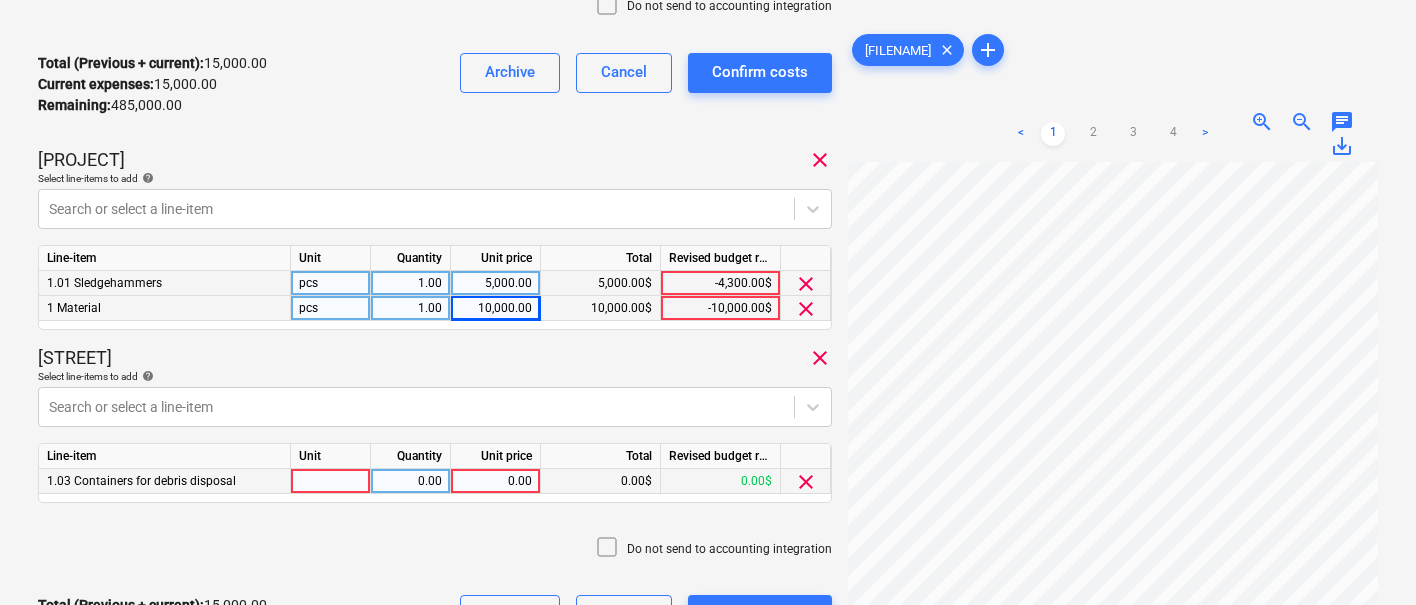 click on "0.00" at bounding box center (495, 481) 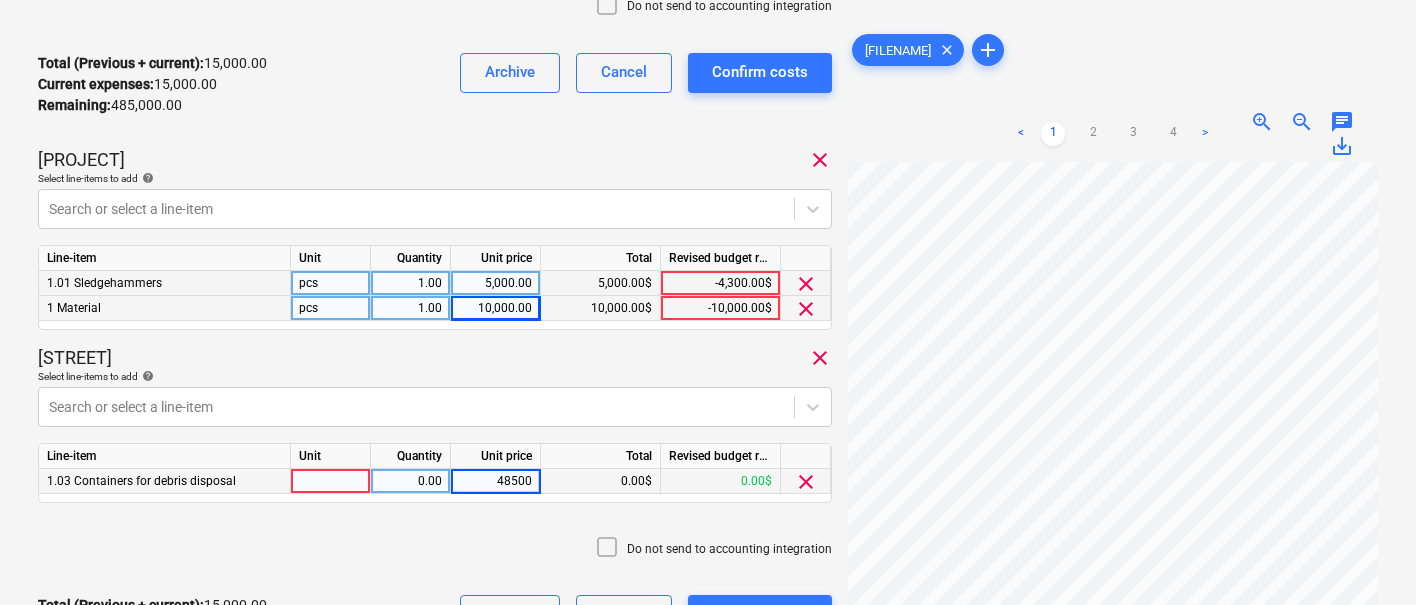 type on "485000" 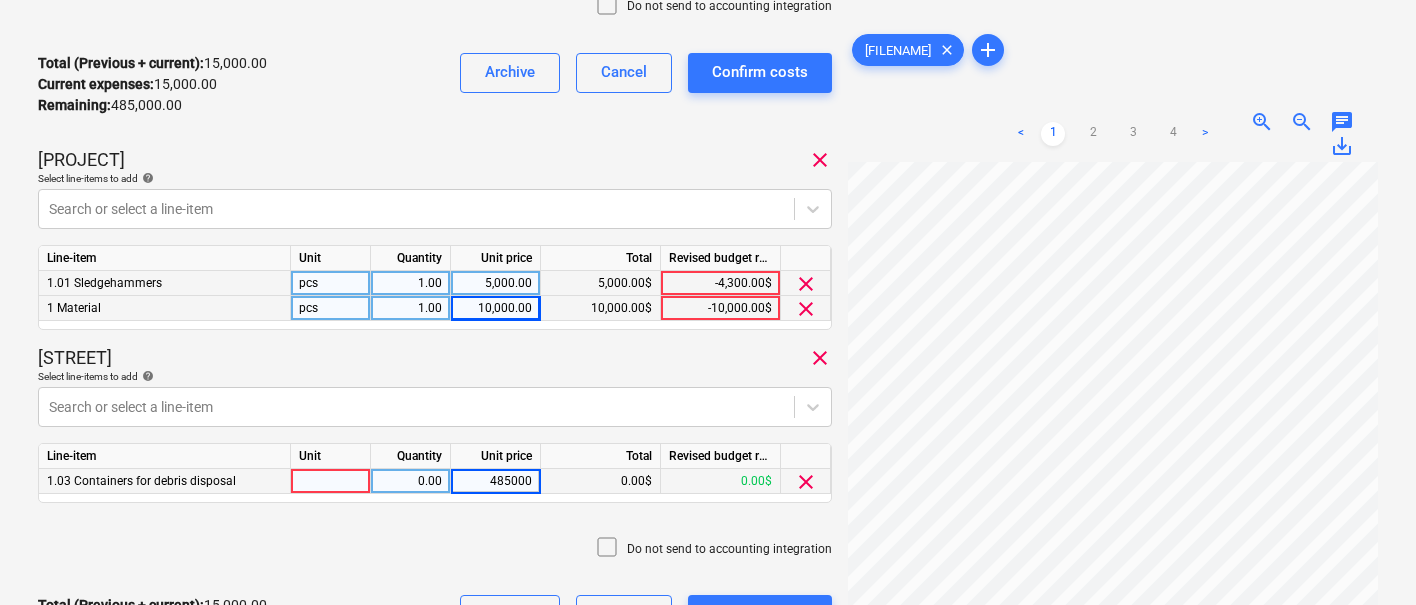 click on "[STREET] clear" at bounding box center [435, 358] 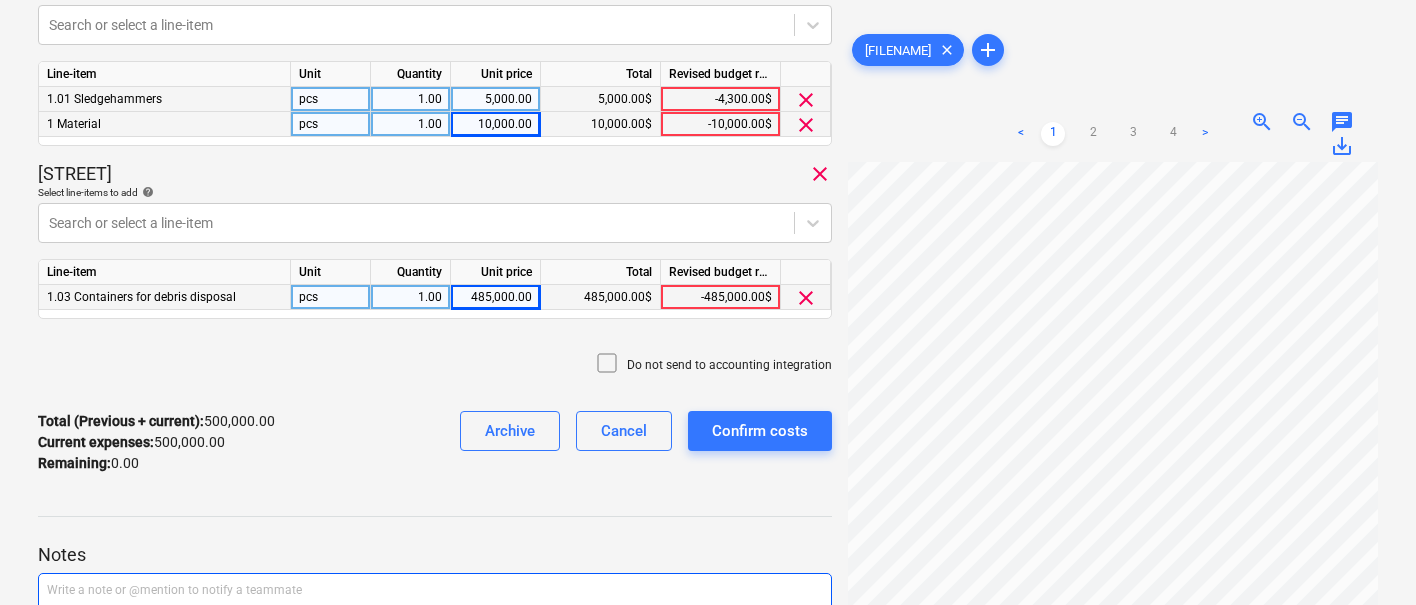 scroll, scrollTop: 625, scrollLeft: 0, axis: vertical 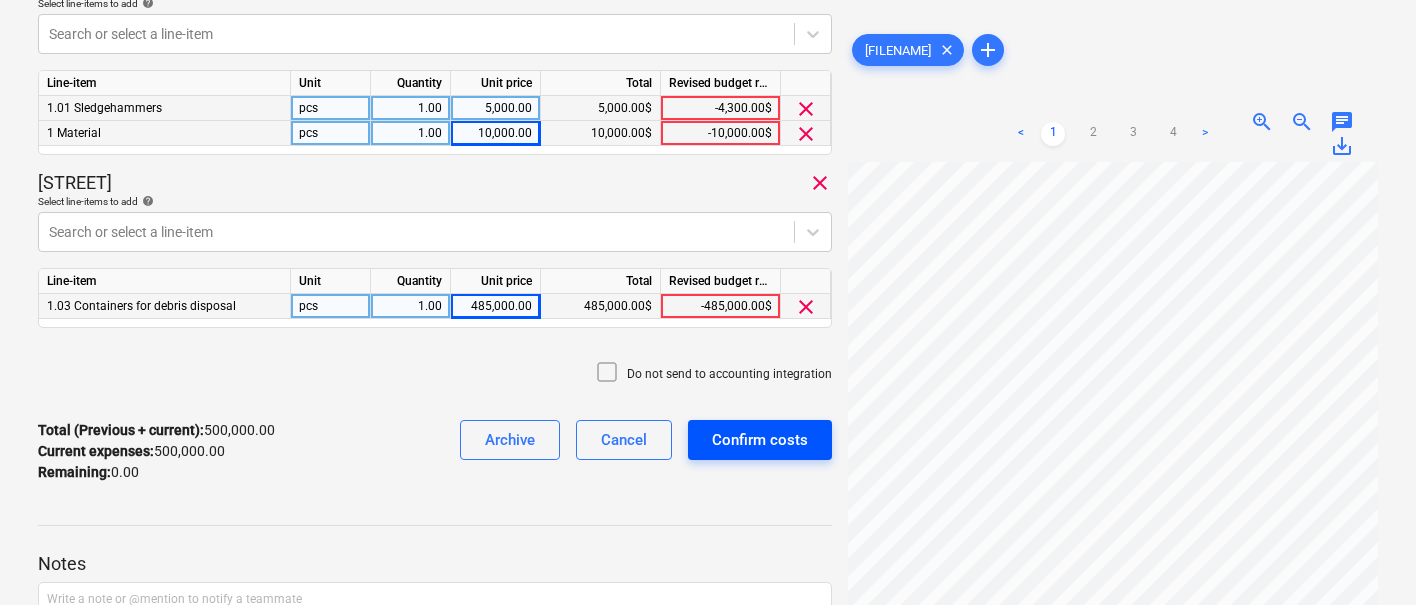 click on "Confirm costs" at bounding box center (760, 440) 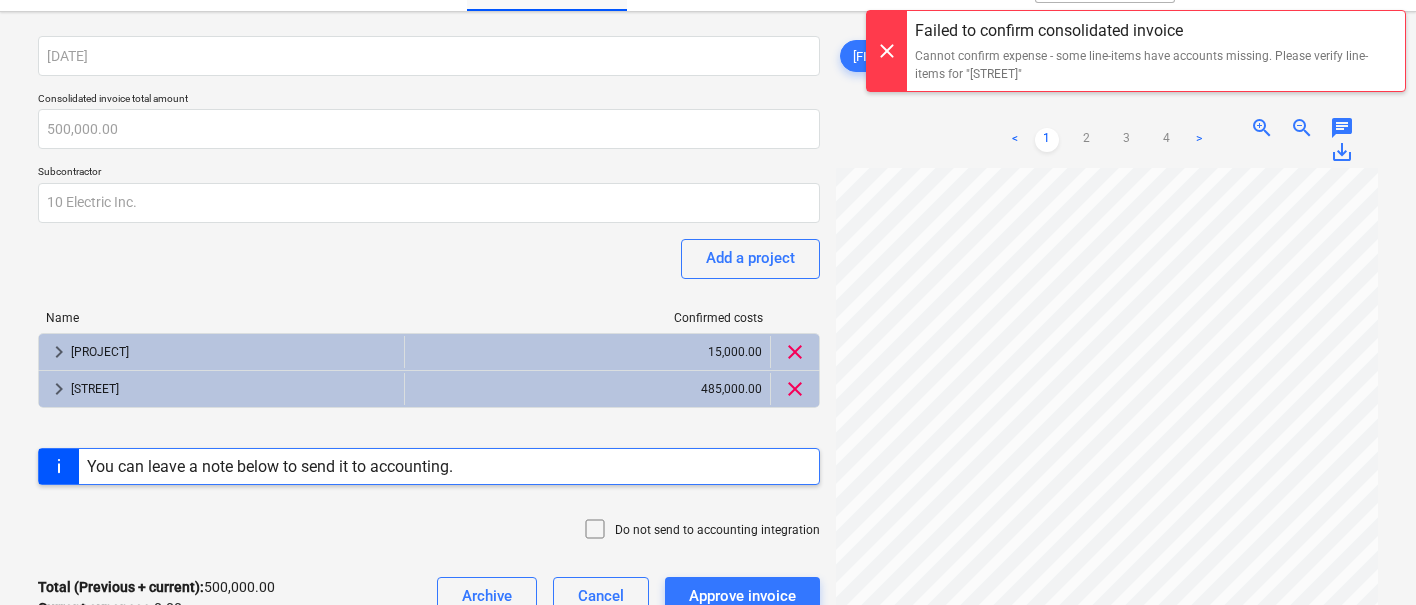 scroll, scrollTop: 0, scrollLeft: 0, axis: both 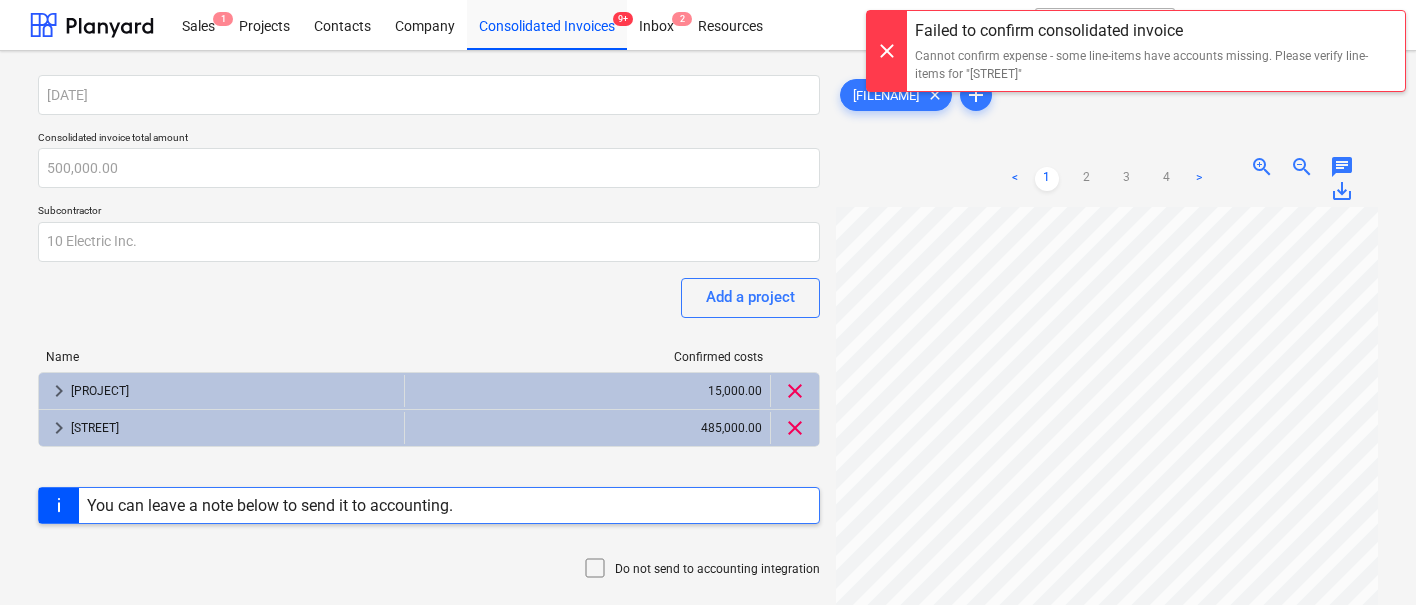 click at bounding box center [887, 51] 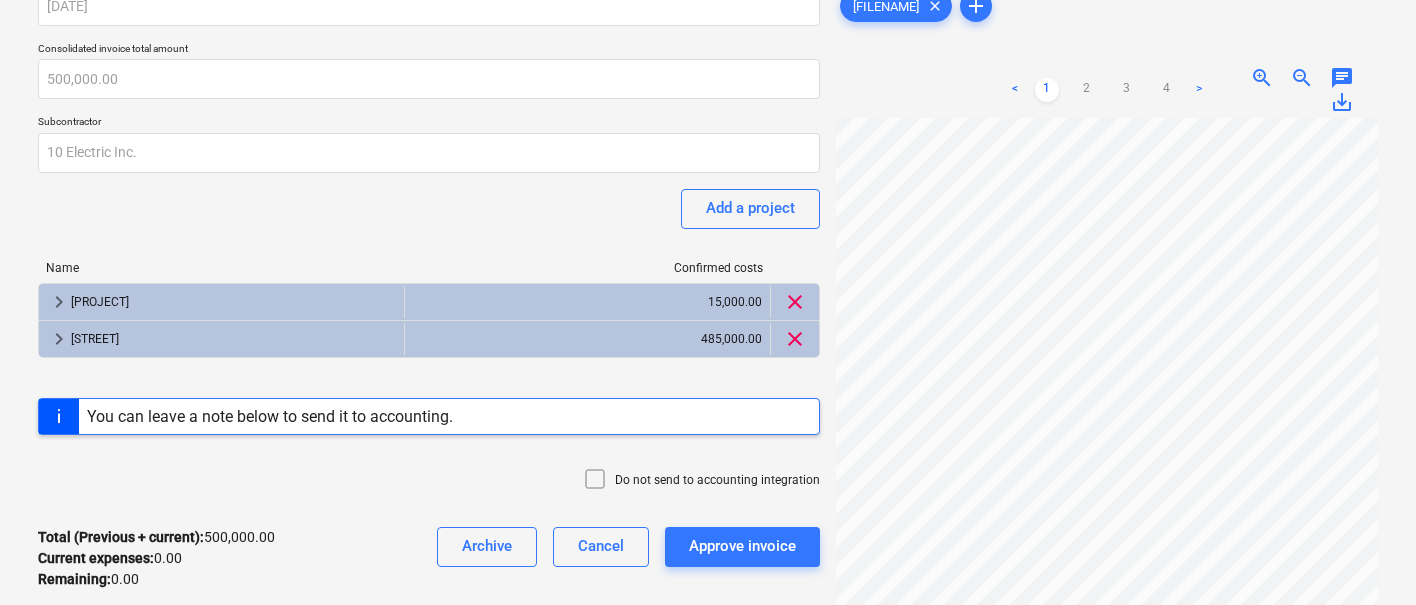 scroll, scrollTop: 0, scrollLeft: 0, axis: both 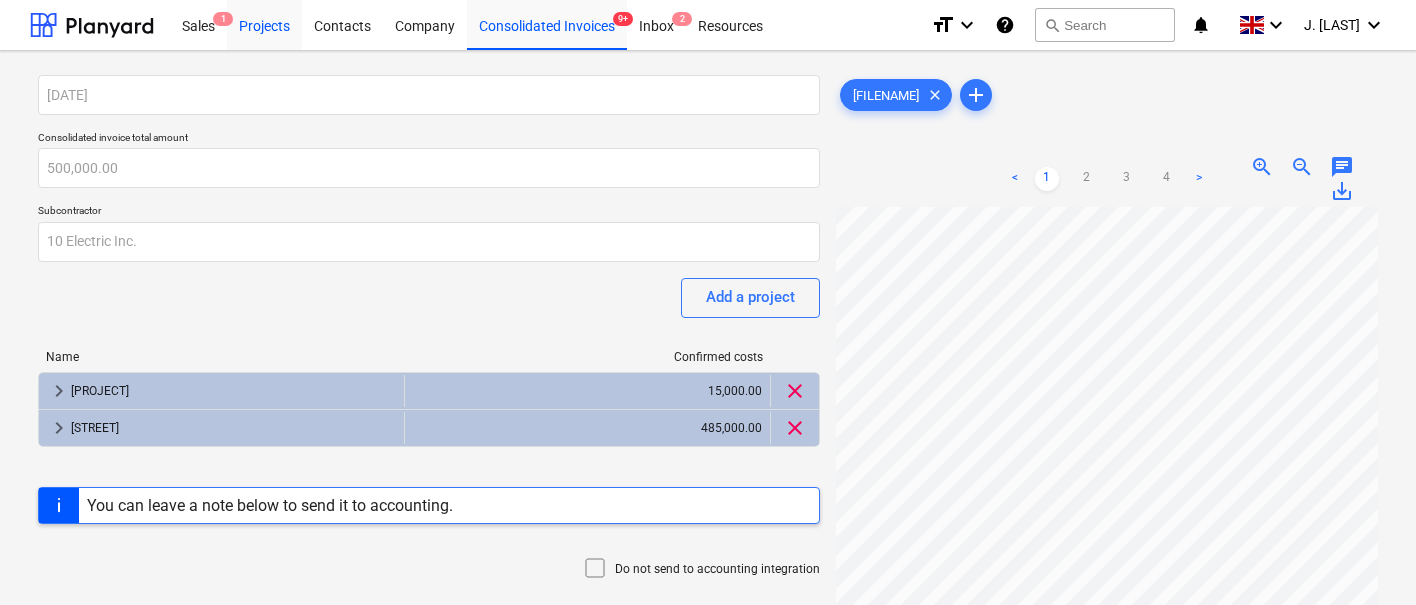 click on "Projects" at bounding box center (264, 24) 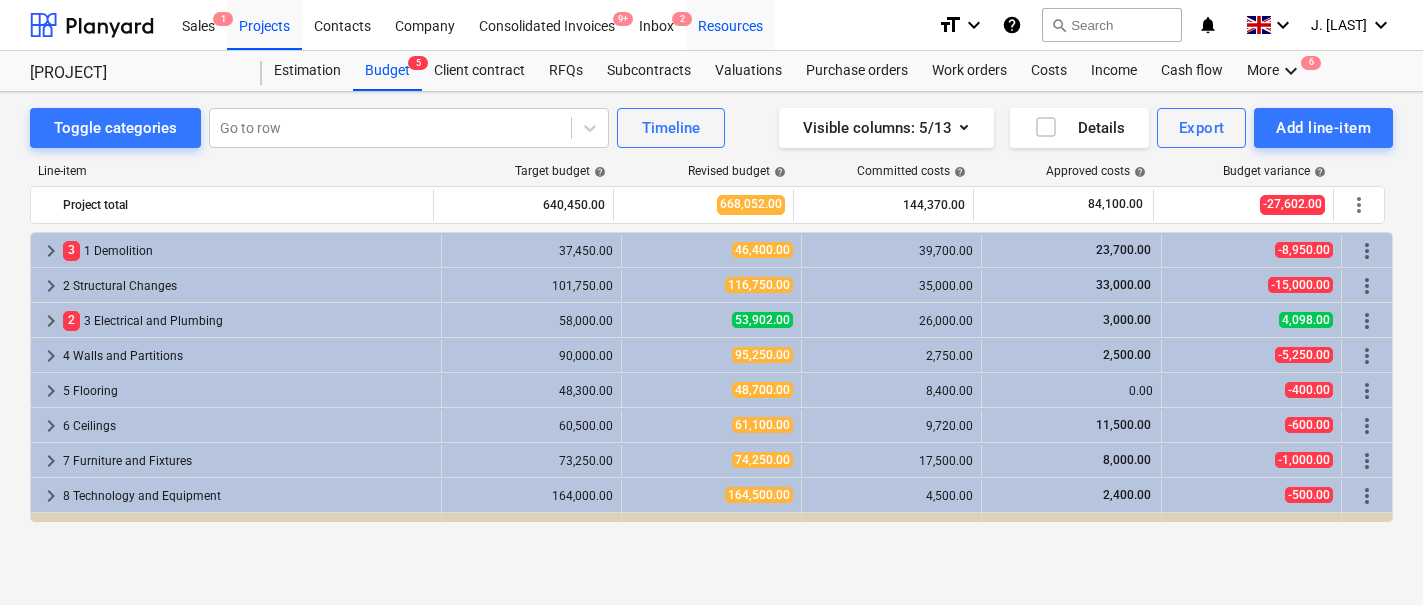 click on "Resources" at bounding box center (730, 24) 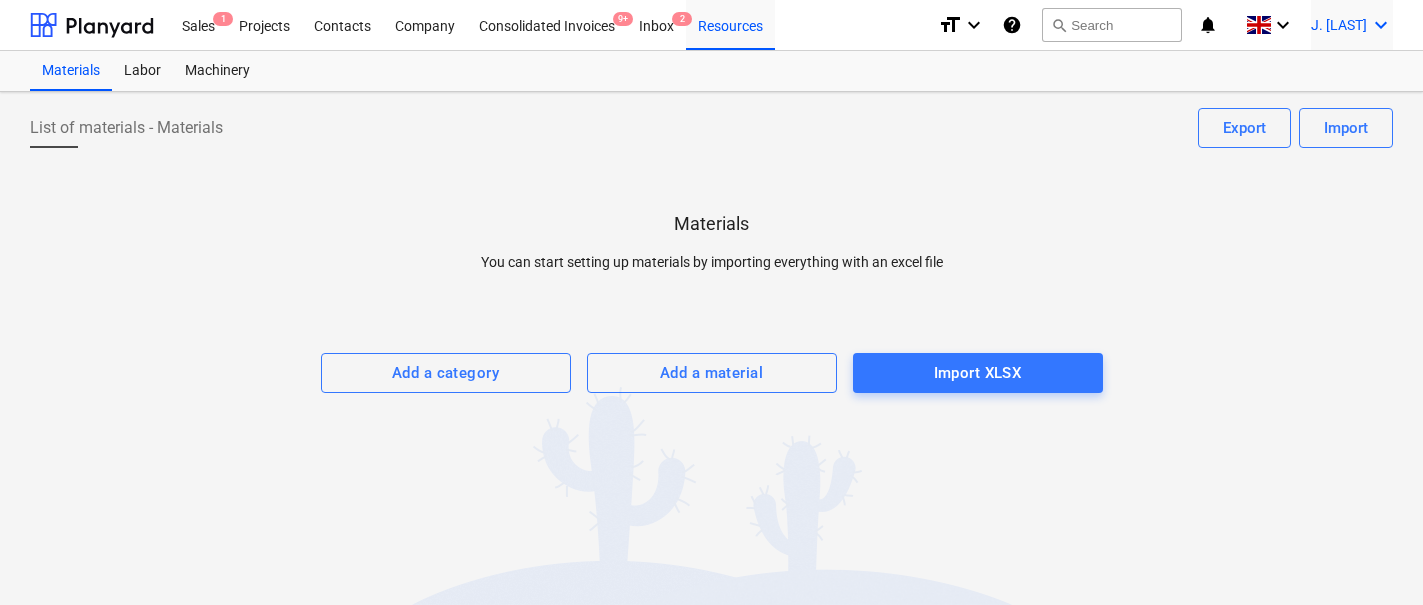 click on "J. Walker keyboard_arrow_down" at bounding box center (1352, 25) 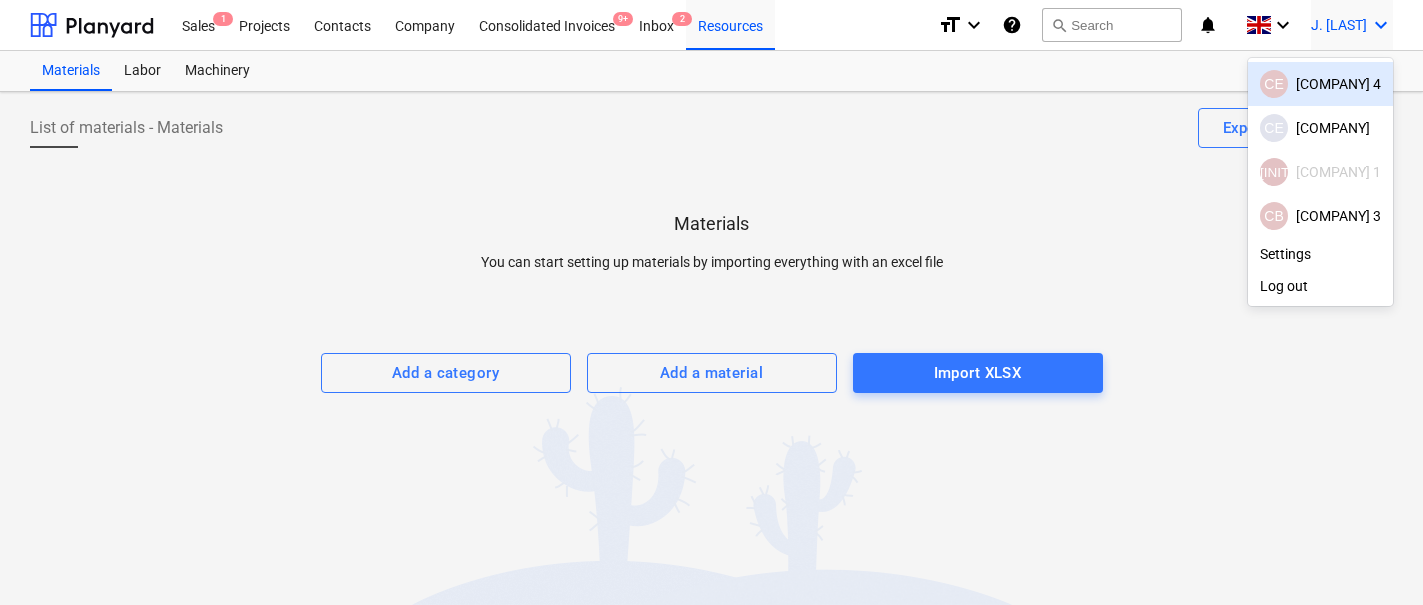 click on "[COMPANY] 4" at bounding box center (1320, 84) 